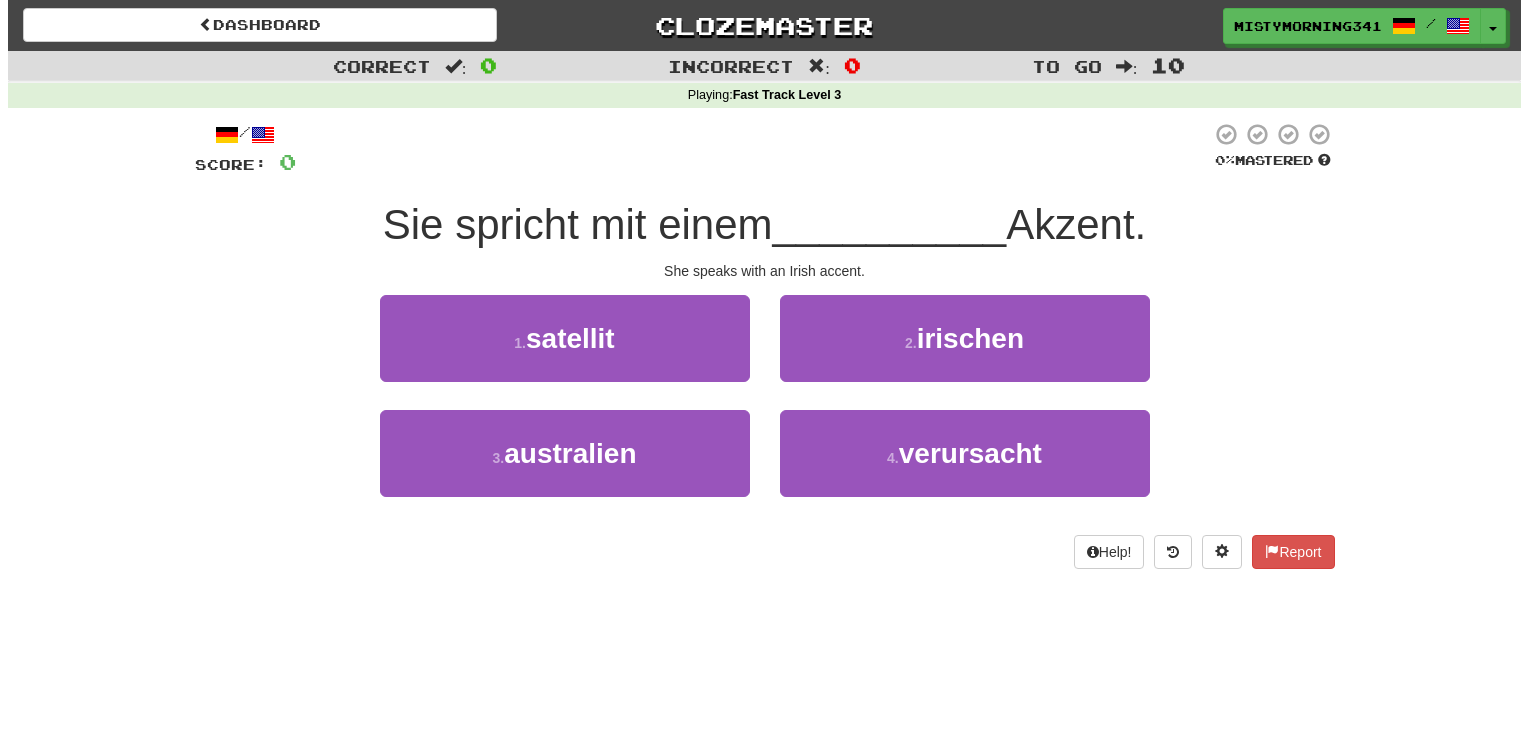 scroll, scrollTop: 0, scrollLeft: 0, axis: both 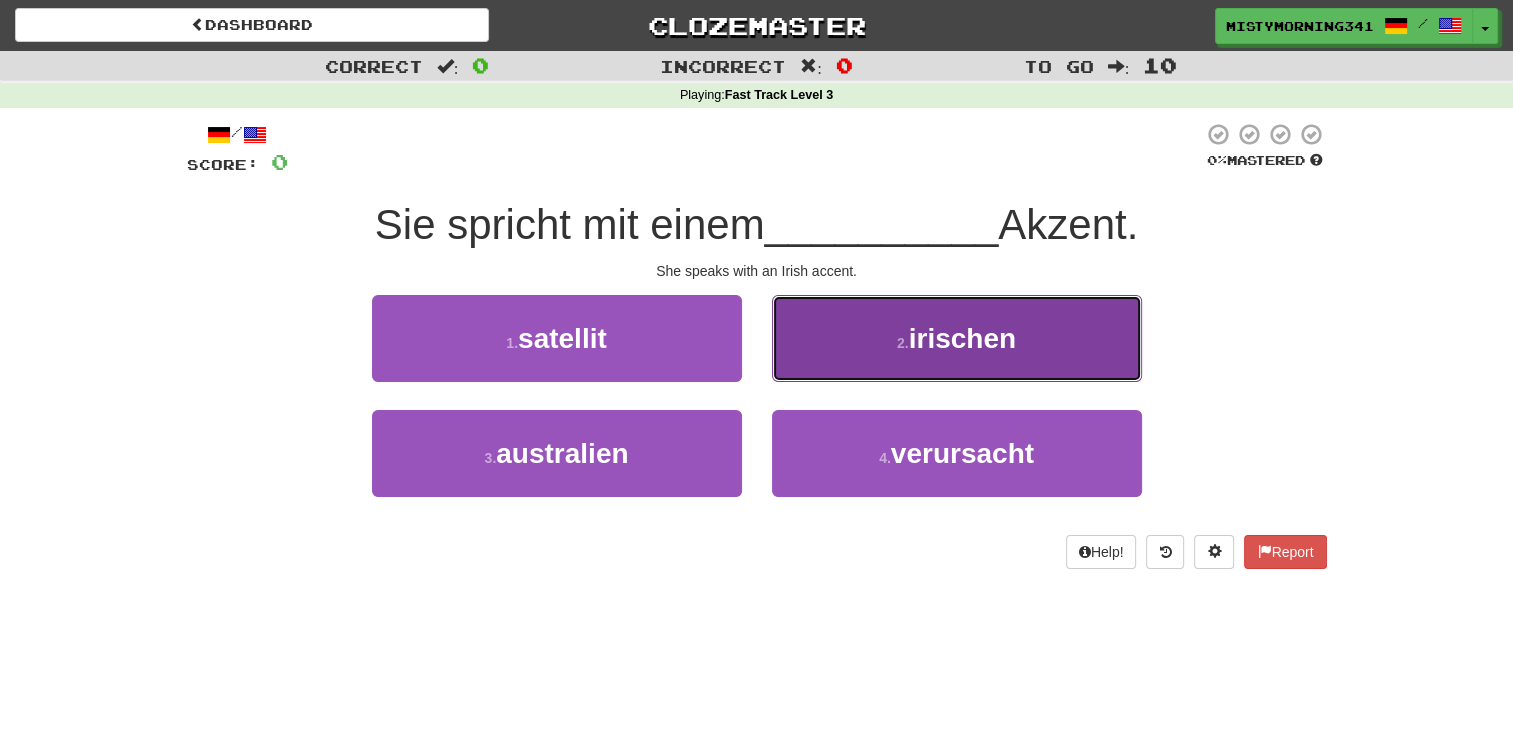 click on "2 .  irischen" at bounding box center [957, 338] 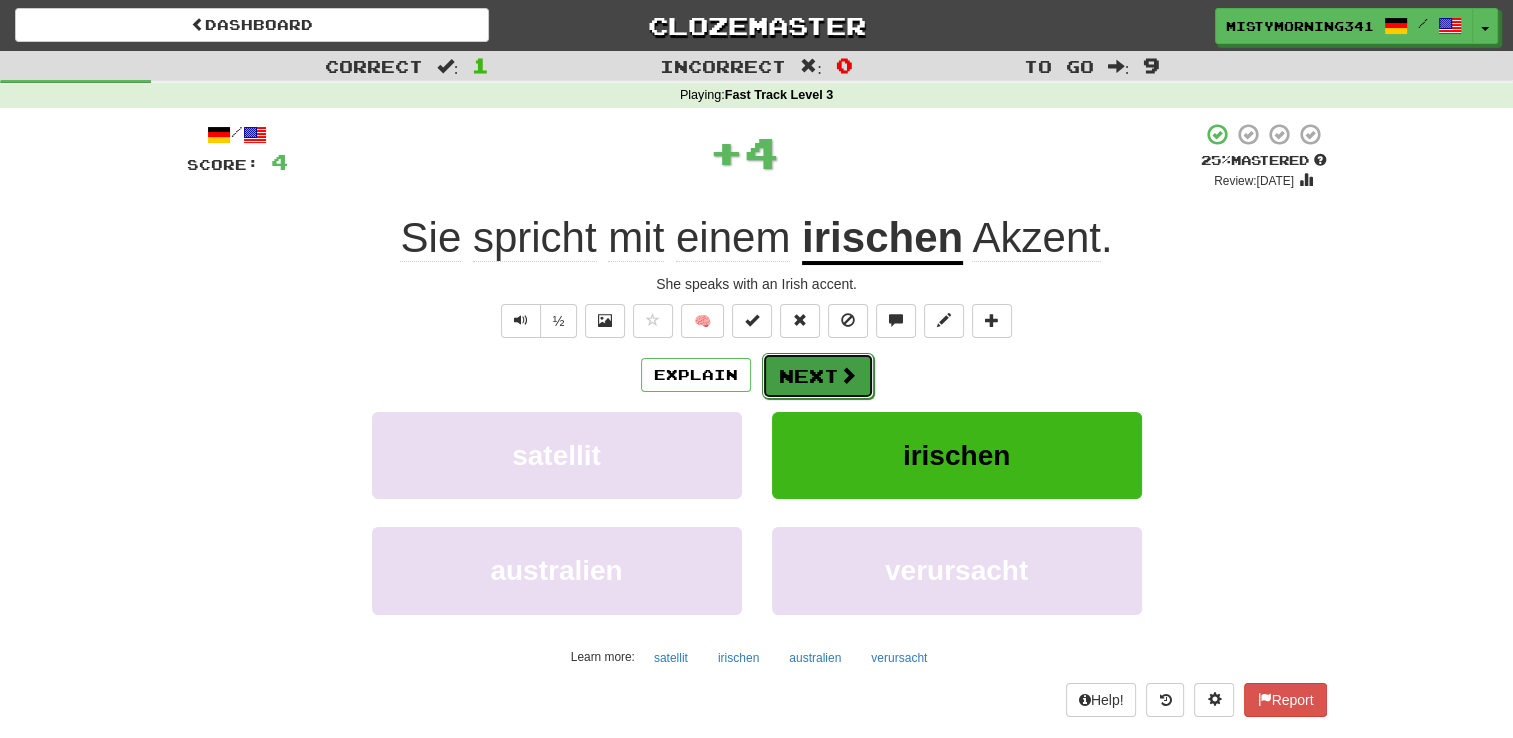 click on "Next" at bounding box center (818, 376) 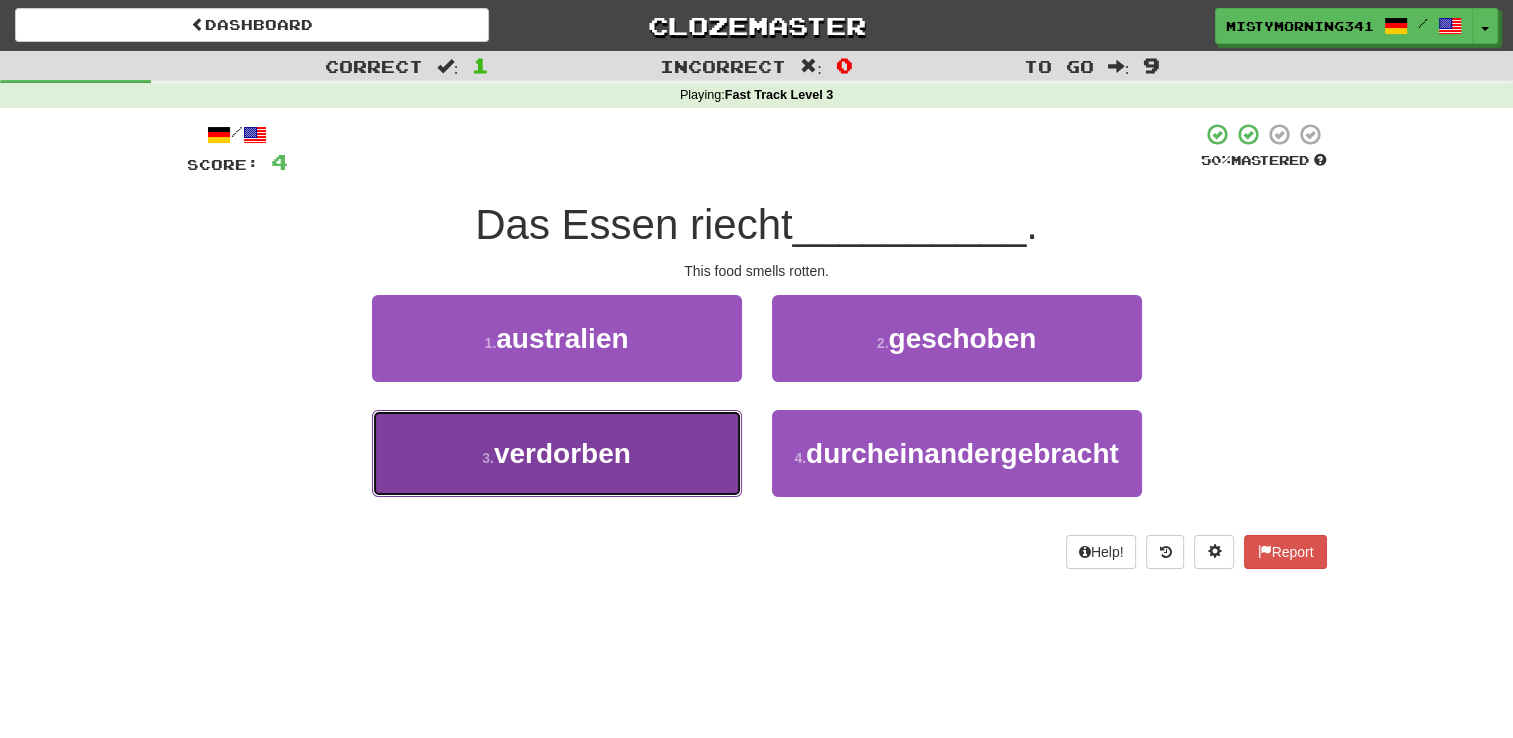 click on "3 .  verdorben" at bounding box center [557, 453] 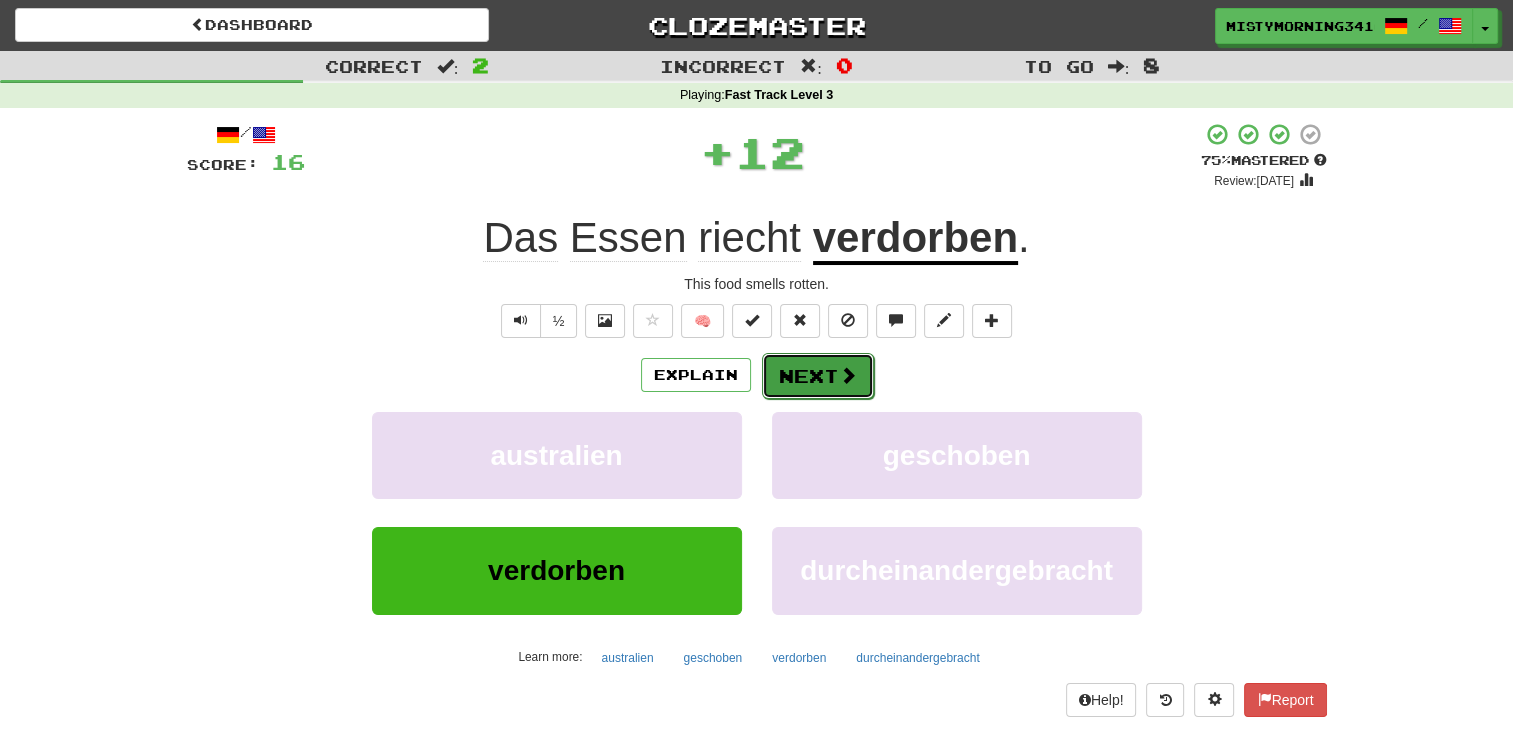 click on "Next" at bounding box center (818, 376) 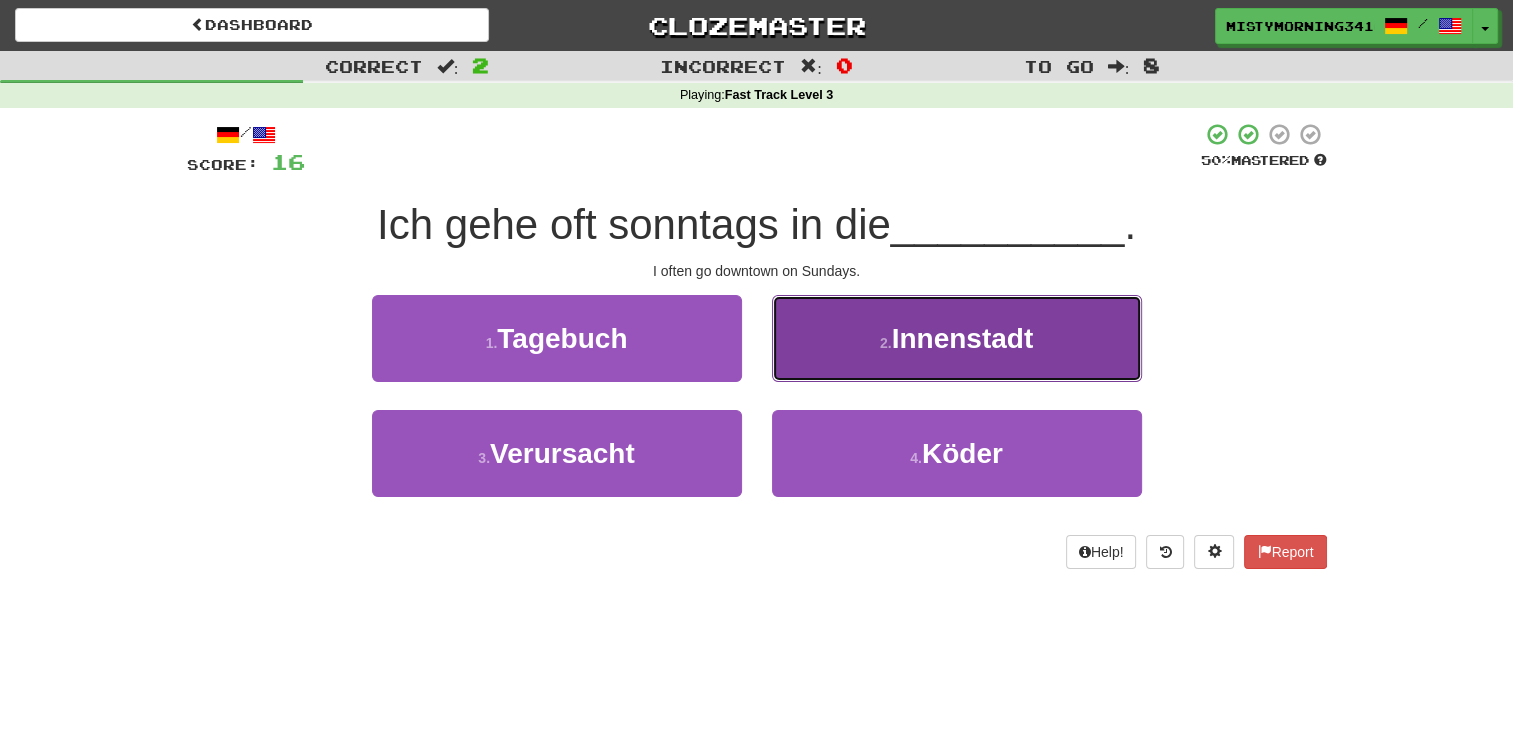 click on "2 .  Innenstadt" at bounding box center [957, 338] 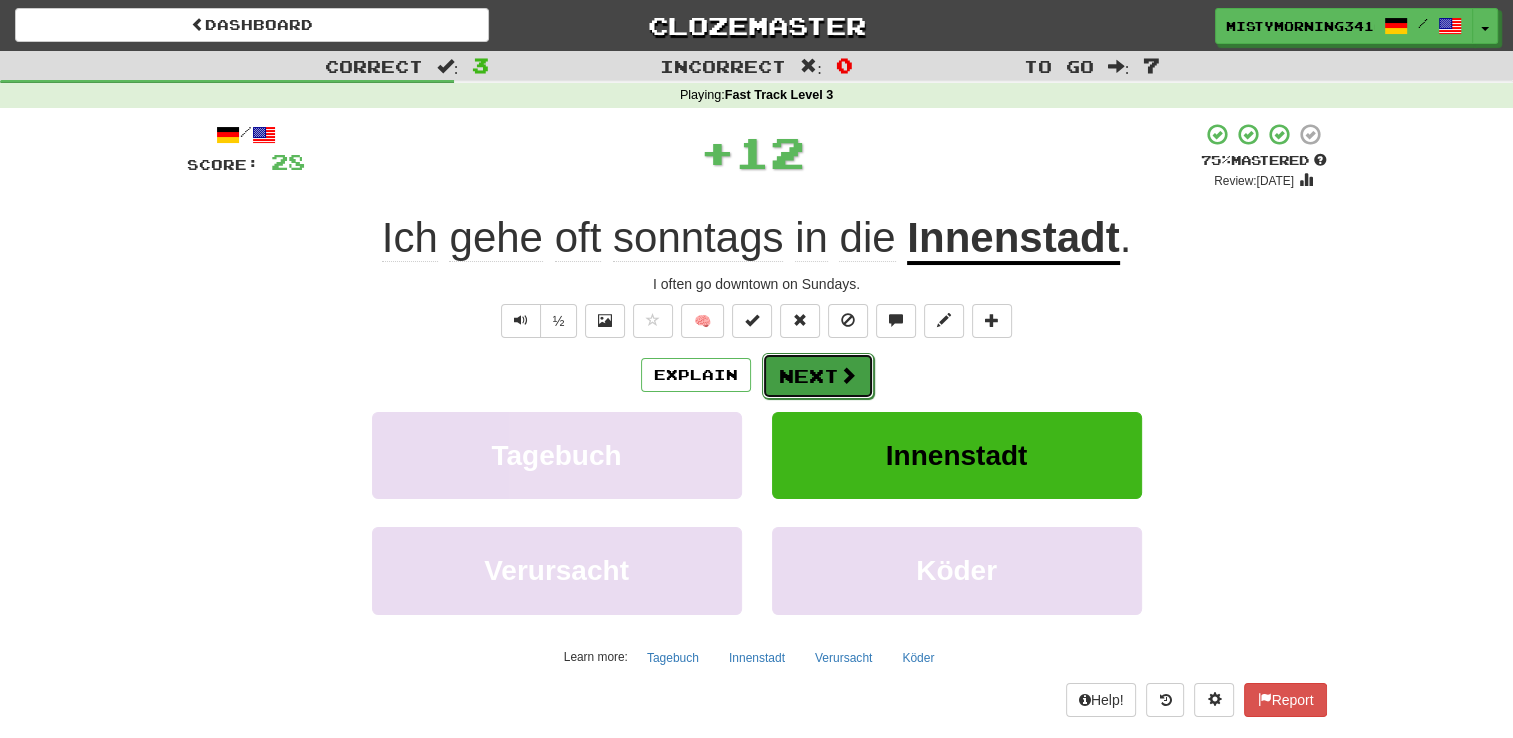 click on "Next" at bounding box center (818, 376) 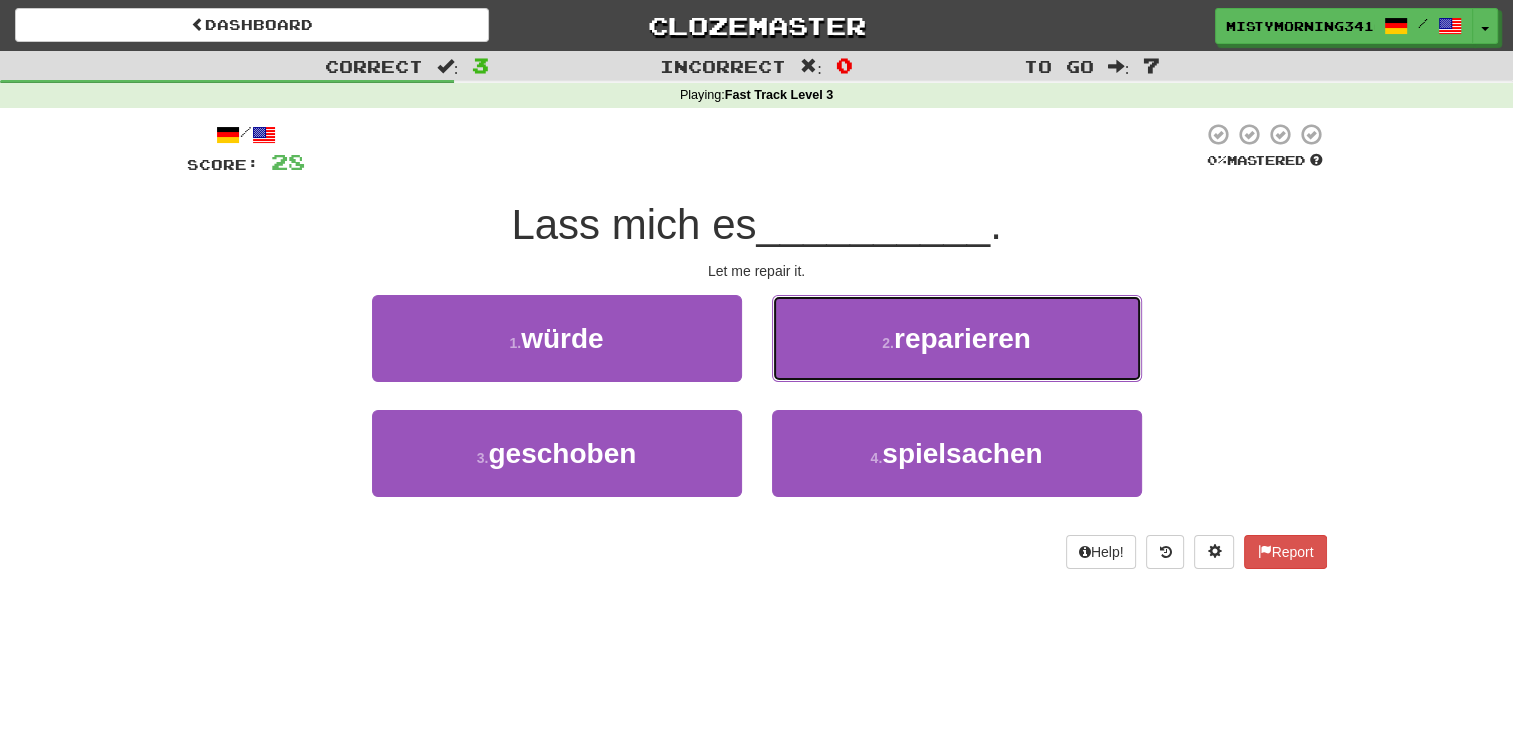 click on "2 .  reparieren" at bounding box center (957, 338) 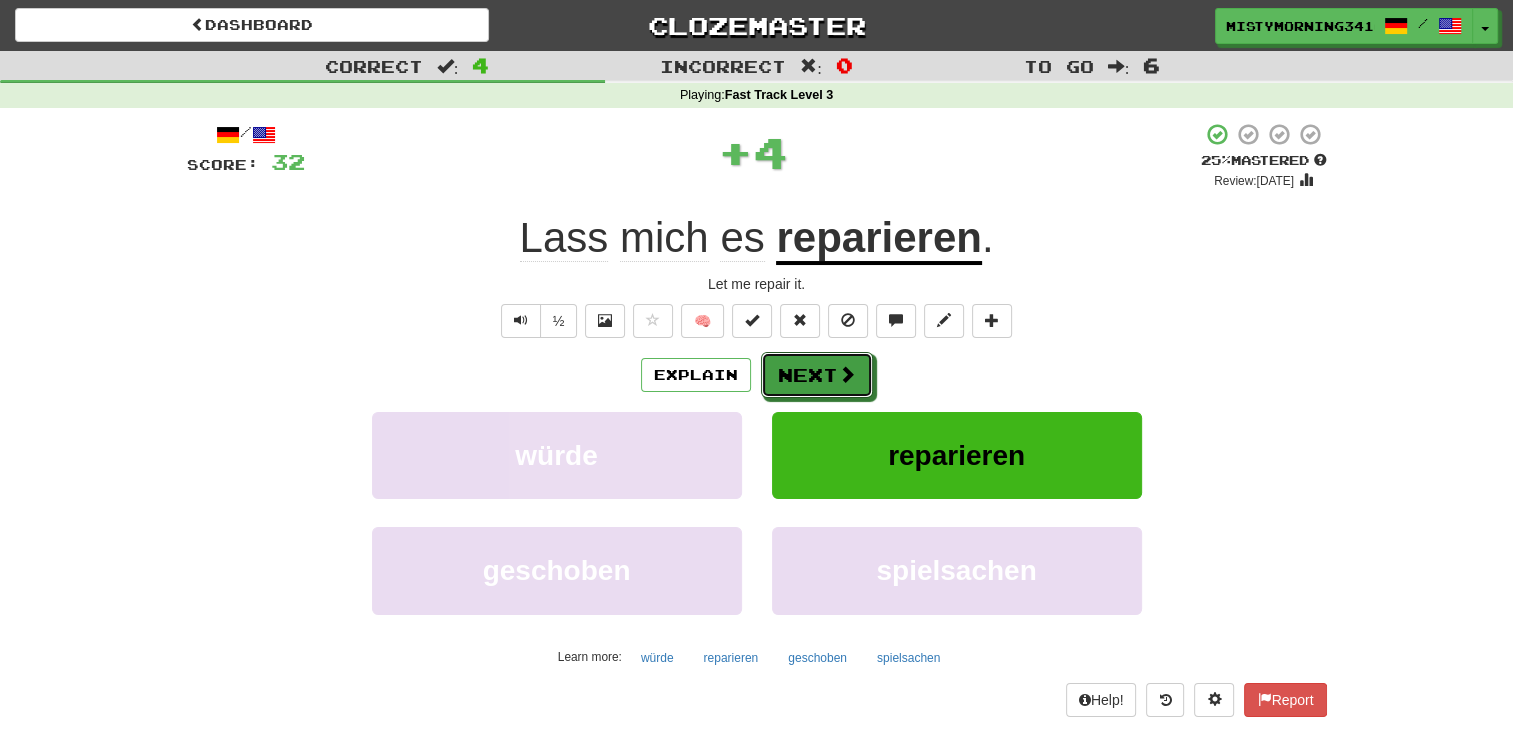 click on "Next" at bounding box center (817, 375) 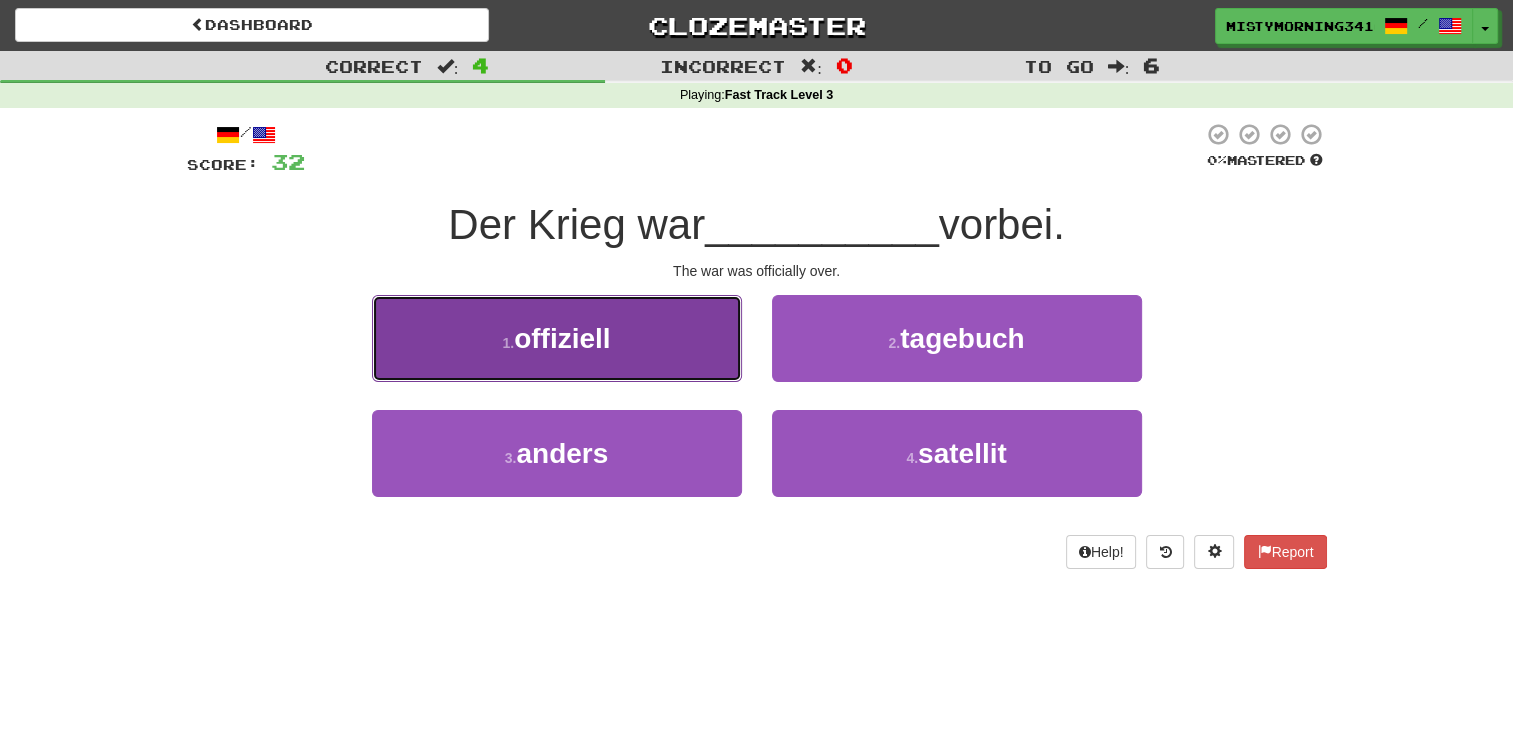 click on "1 .  offiziell" at bounding box center [557, 338] 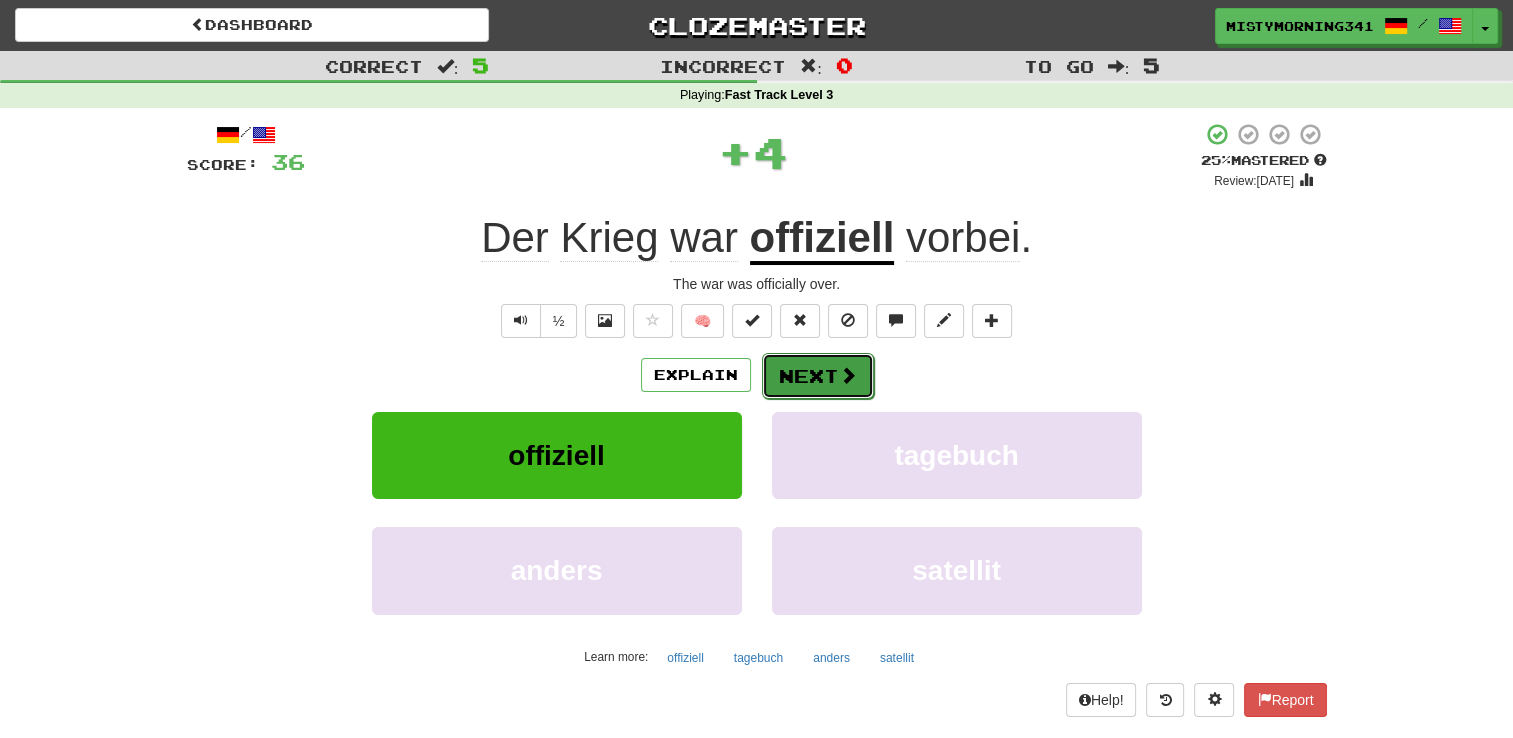 click on "Next" at bounding box center (818, 376) 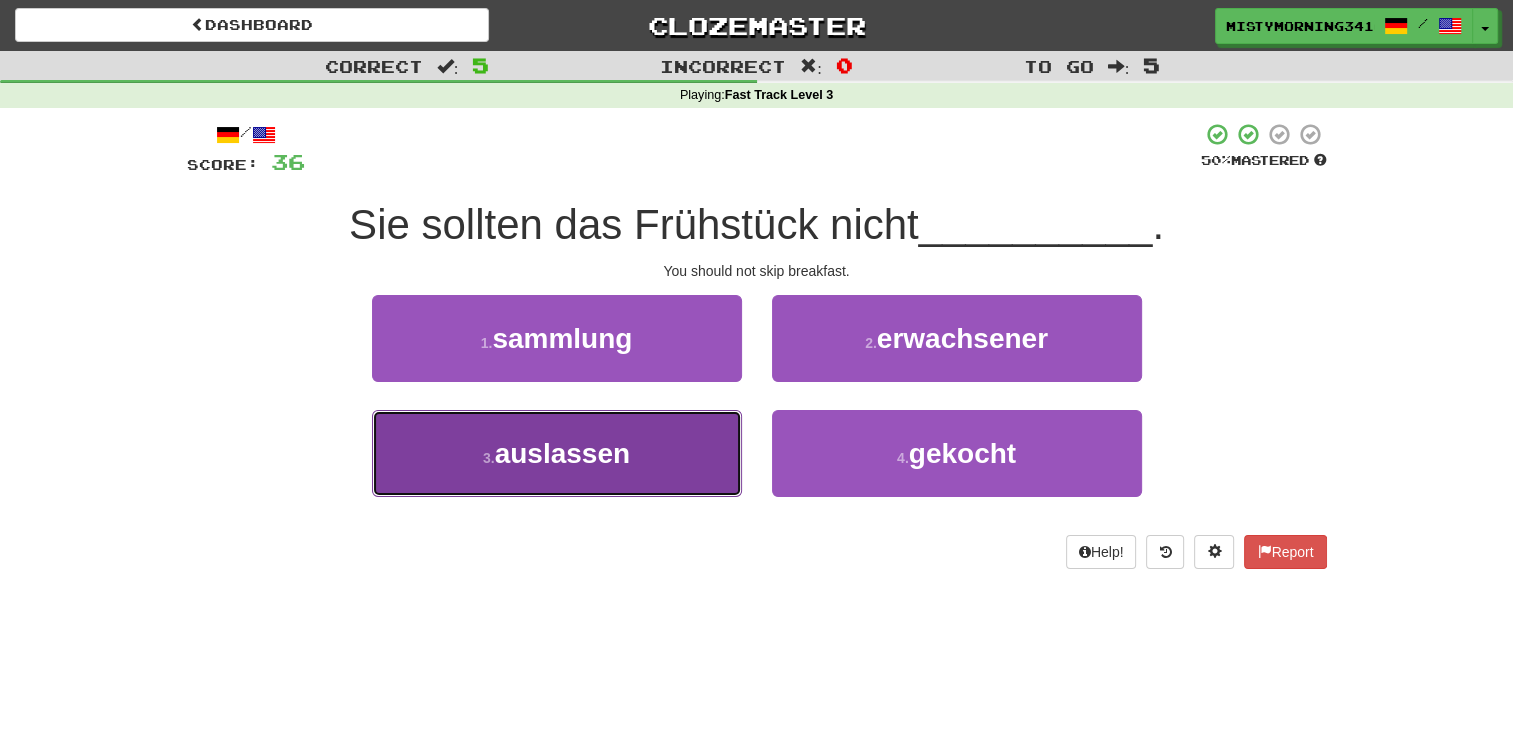 click on "3 .  auslassen" at bounding box center (557, 453) 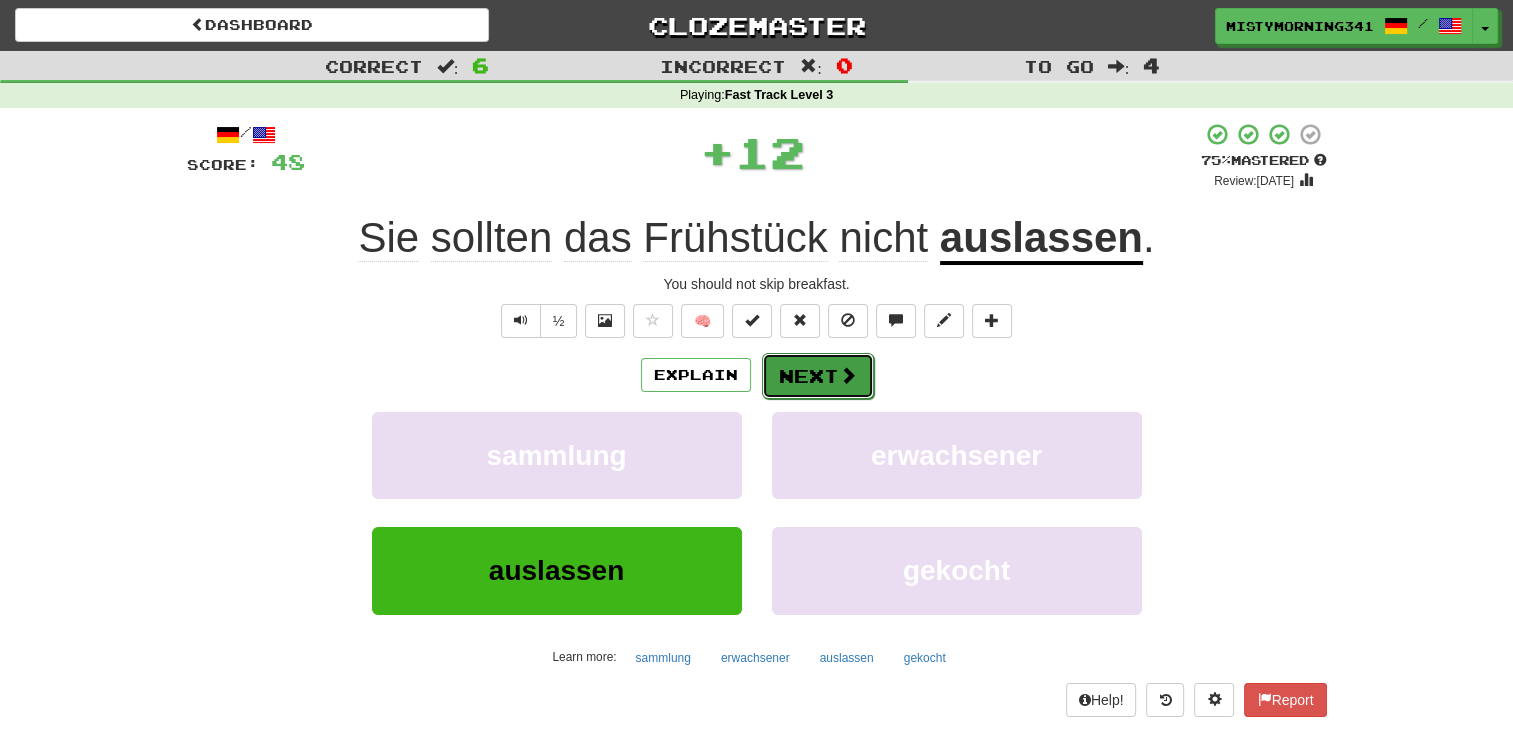 click on "Next" at bounding box center [818, 376] 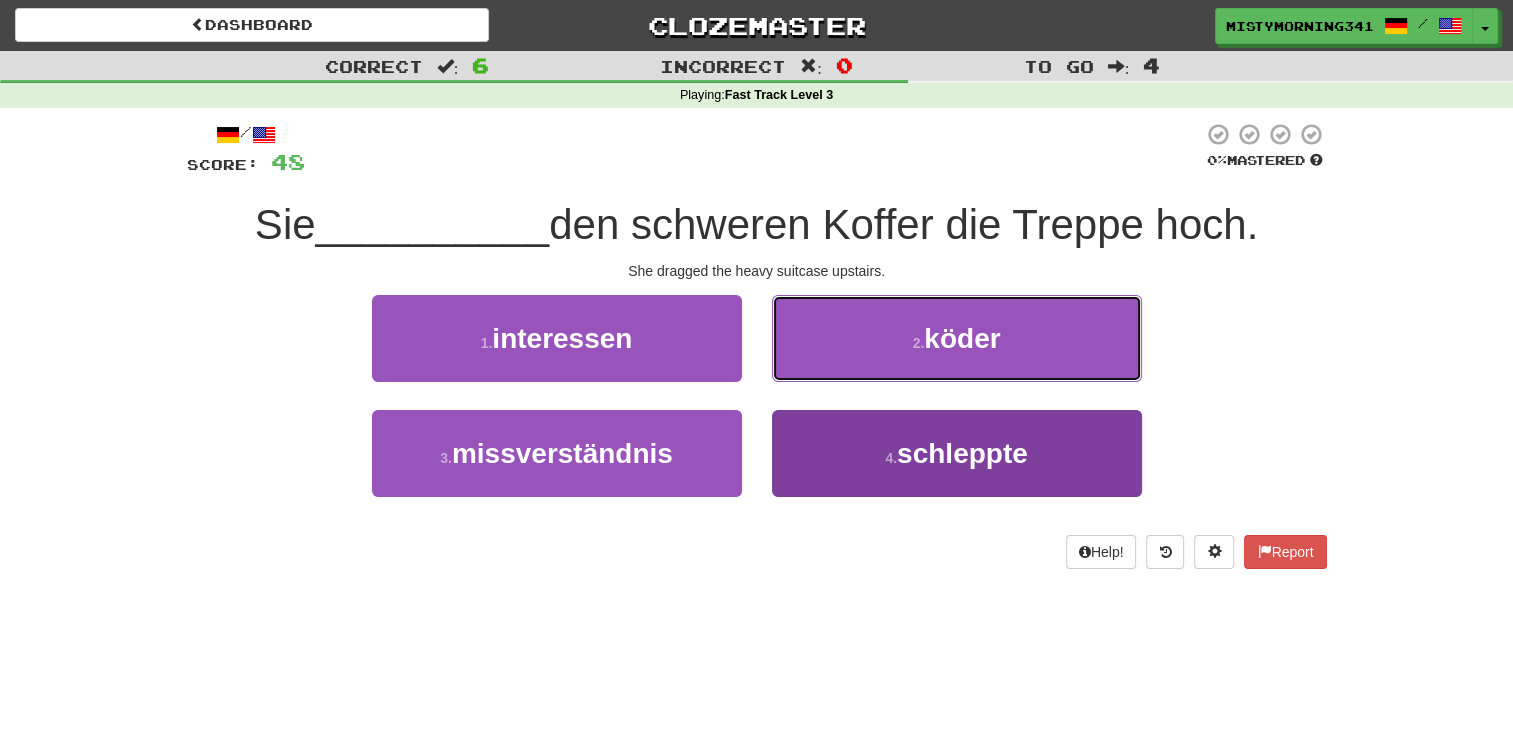 drag, startPoint x: 807, startPoint y: 370, endPoint x: 788, endPoint y: 432, distance: 64.84597 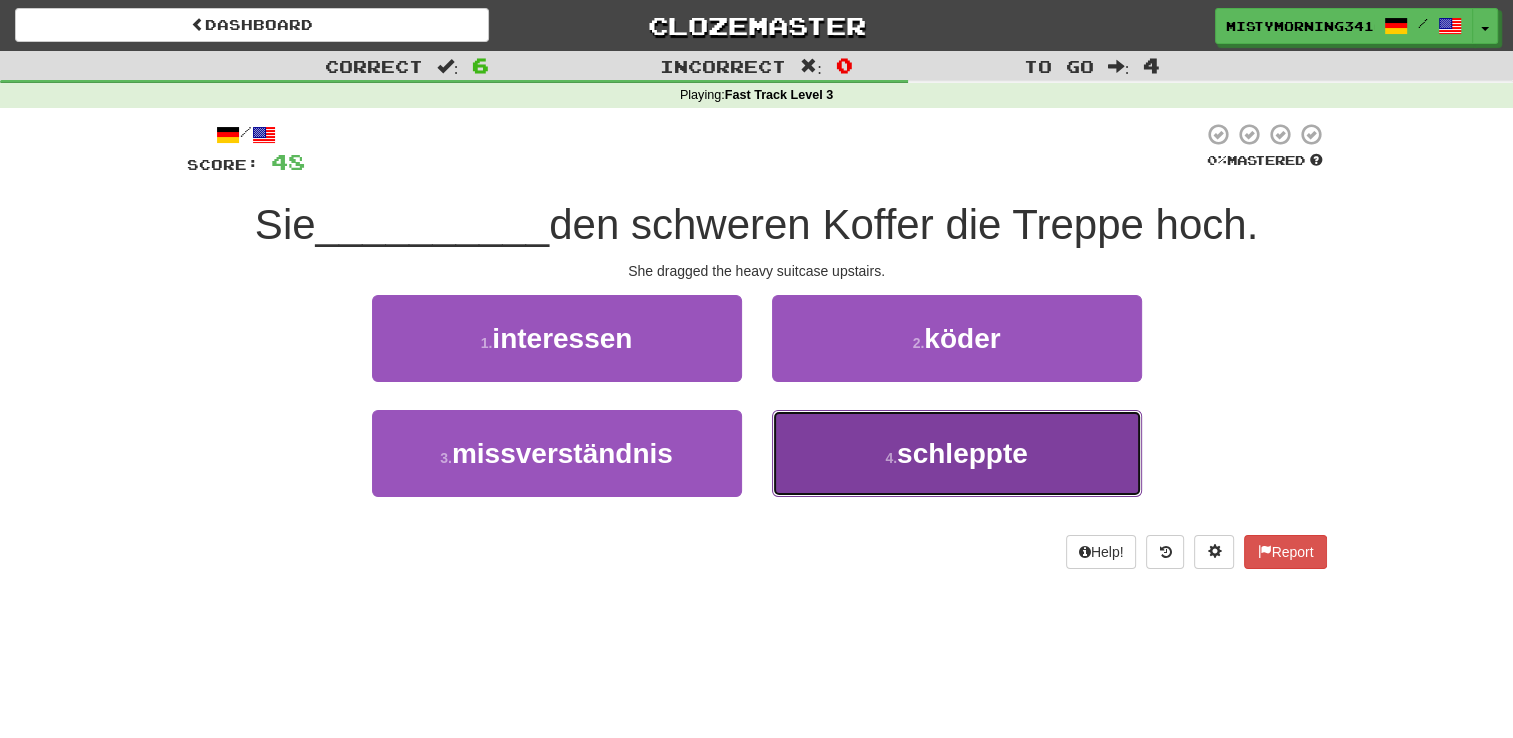 click on "4 .  schleppte" at bounding box center (957, 453) 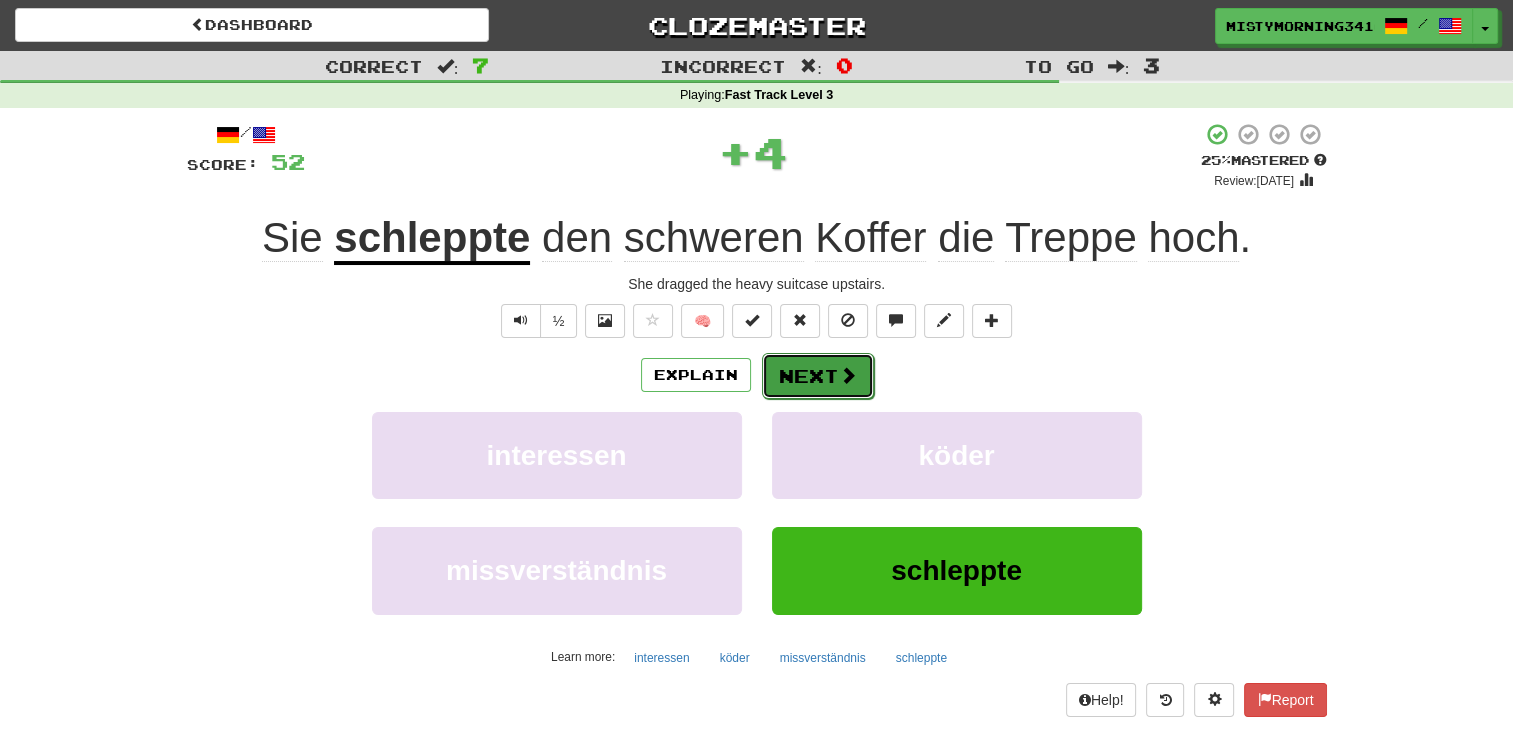 click on "Next" at bounding box center (818, 376) 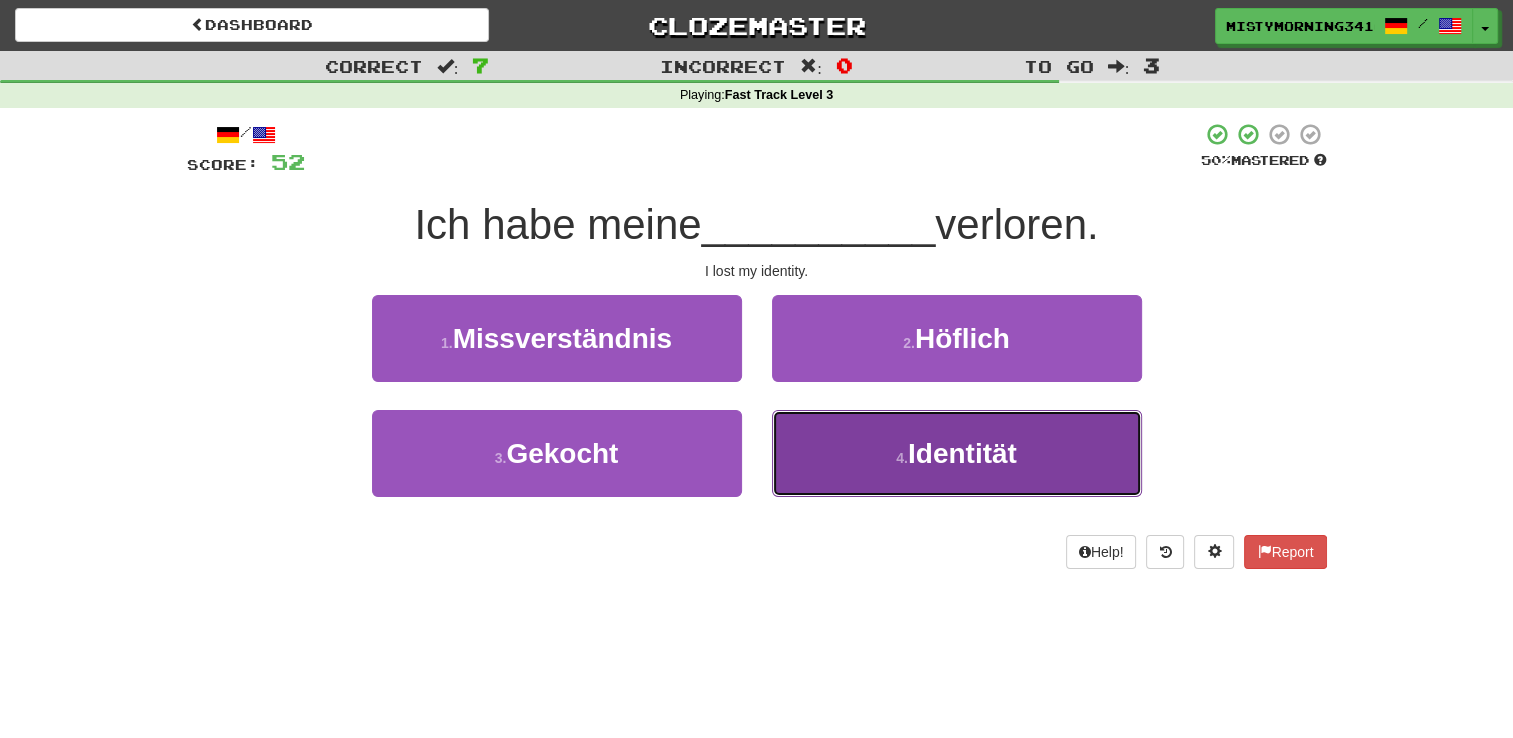 click on "4 .  Identität" at bounding box center (957, 453) 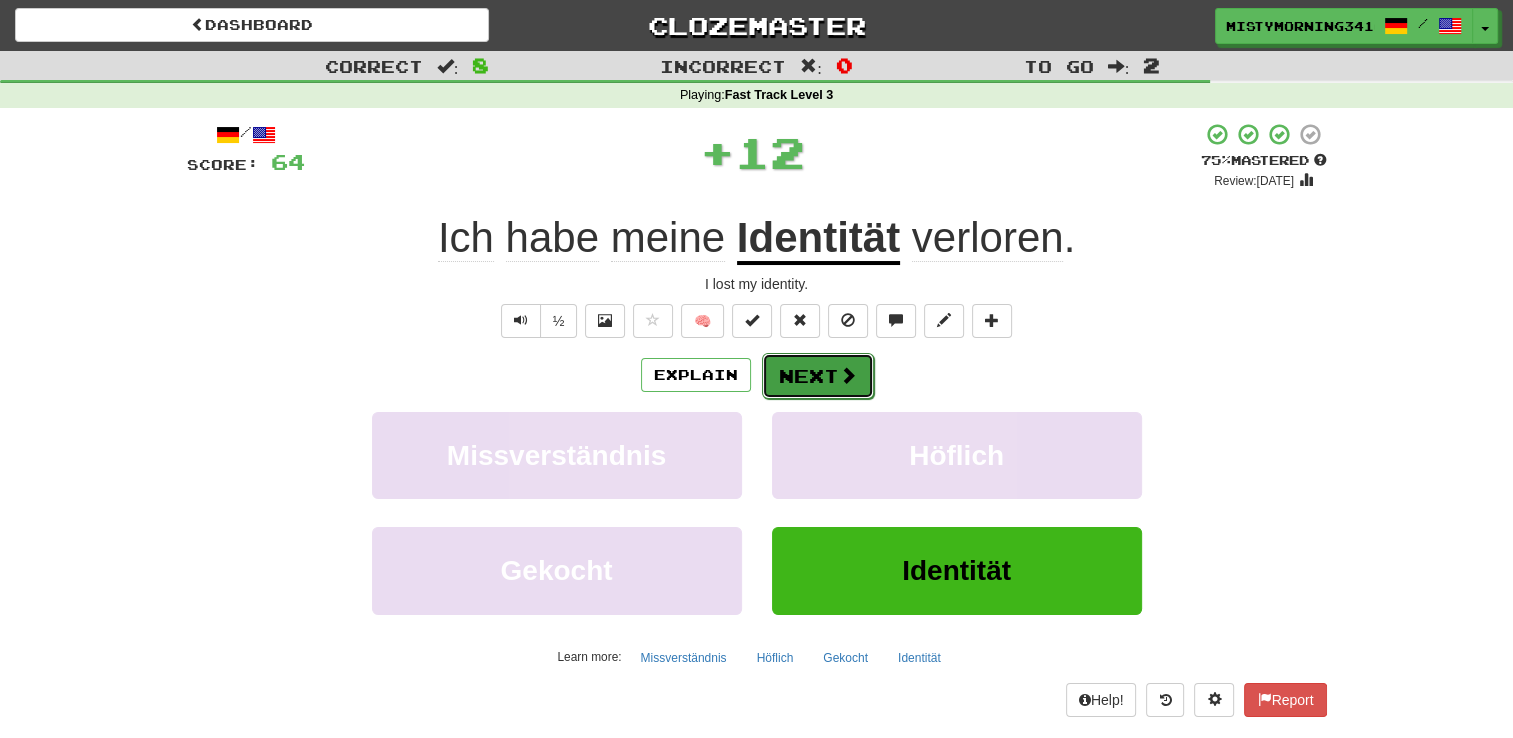 click on "Next" at bounding box center (818, 376) 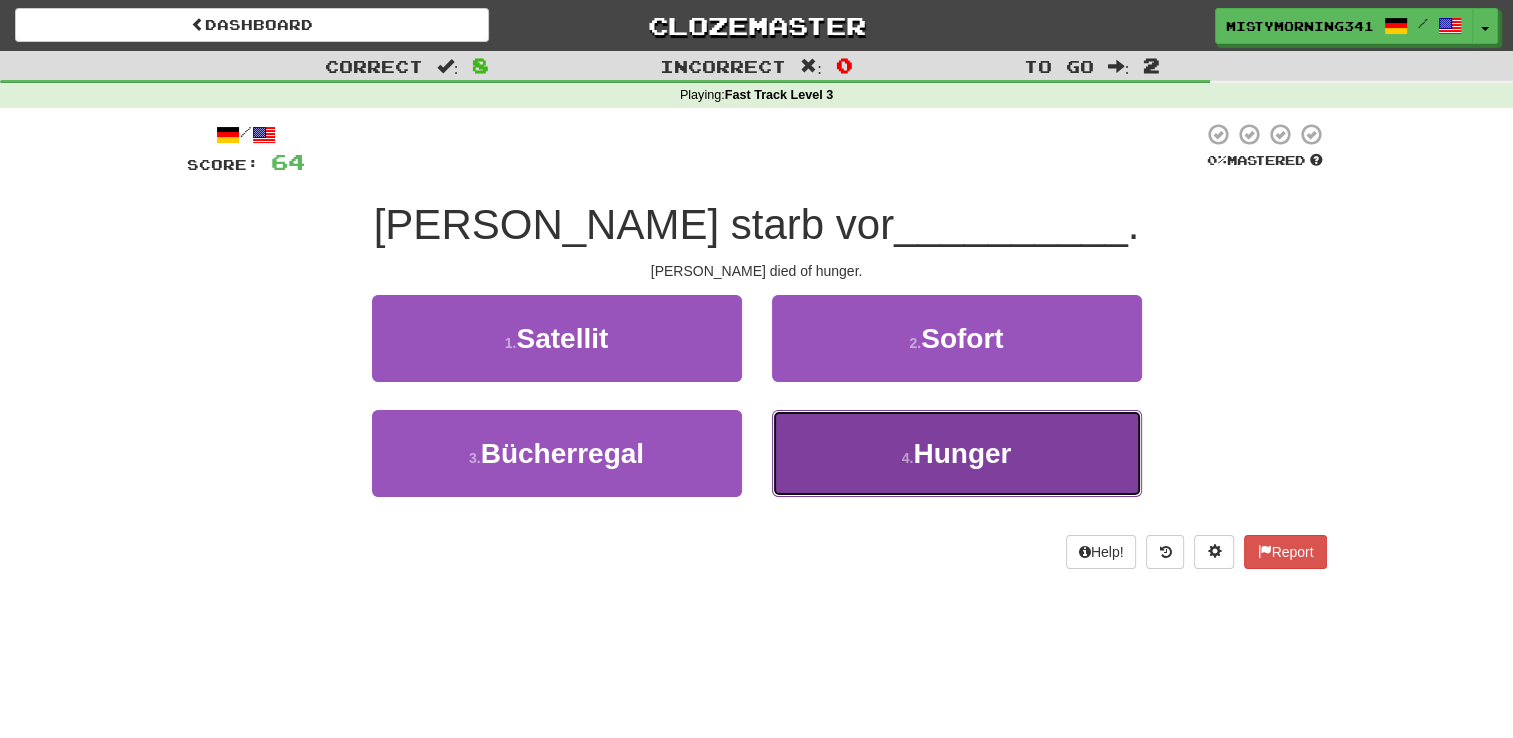 click on "4 .  Hunger" at bounding box center (957, 453) 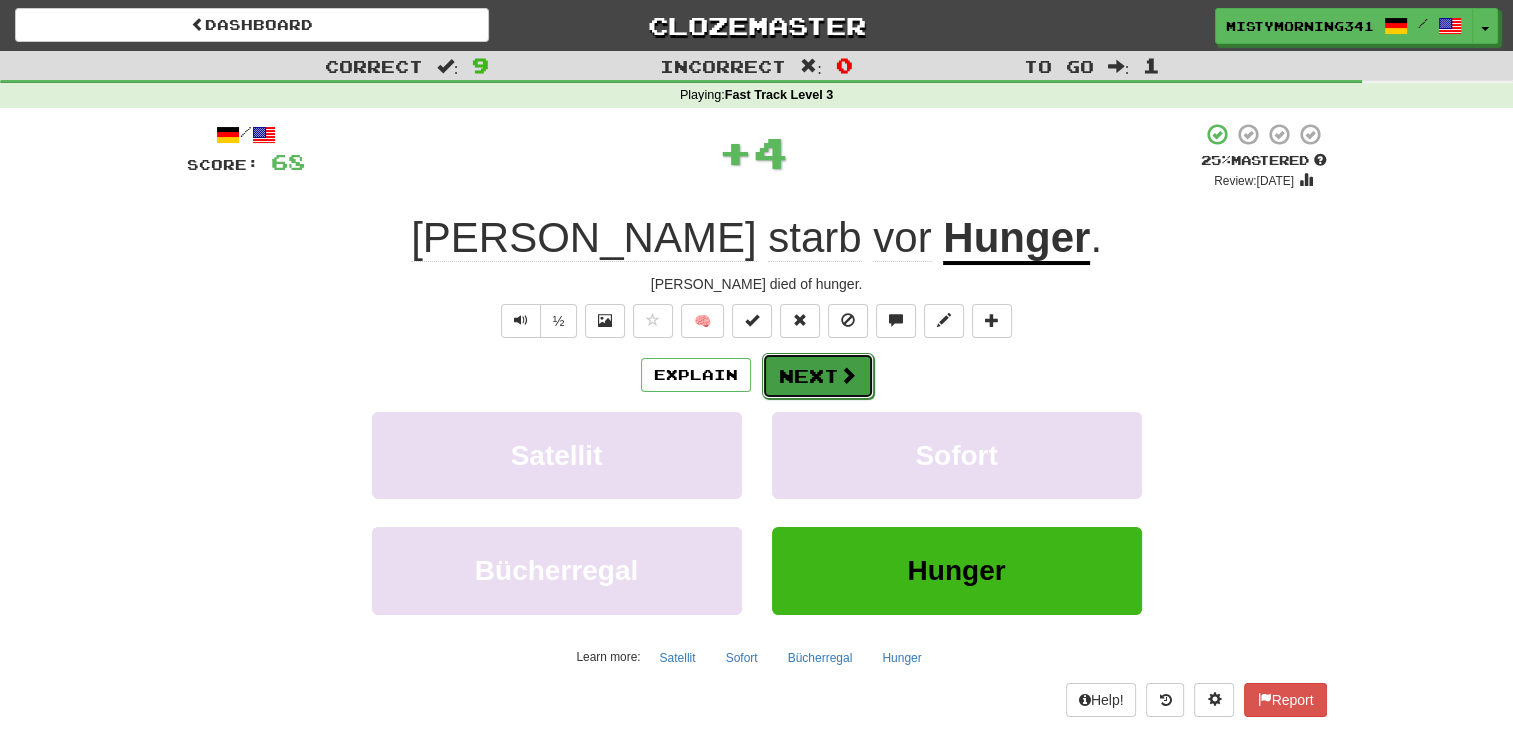 click on "Next" at bounding box center (818, 376) 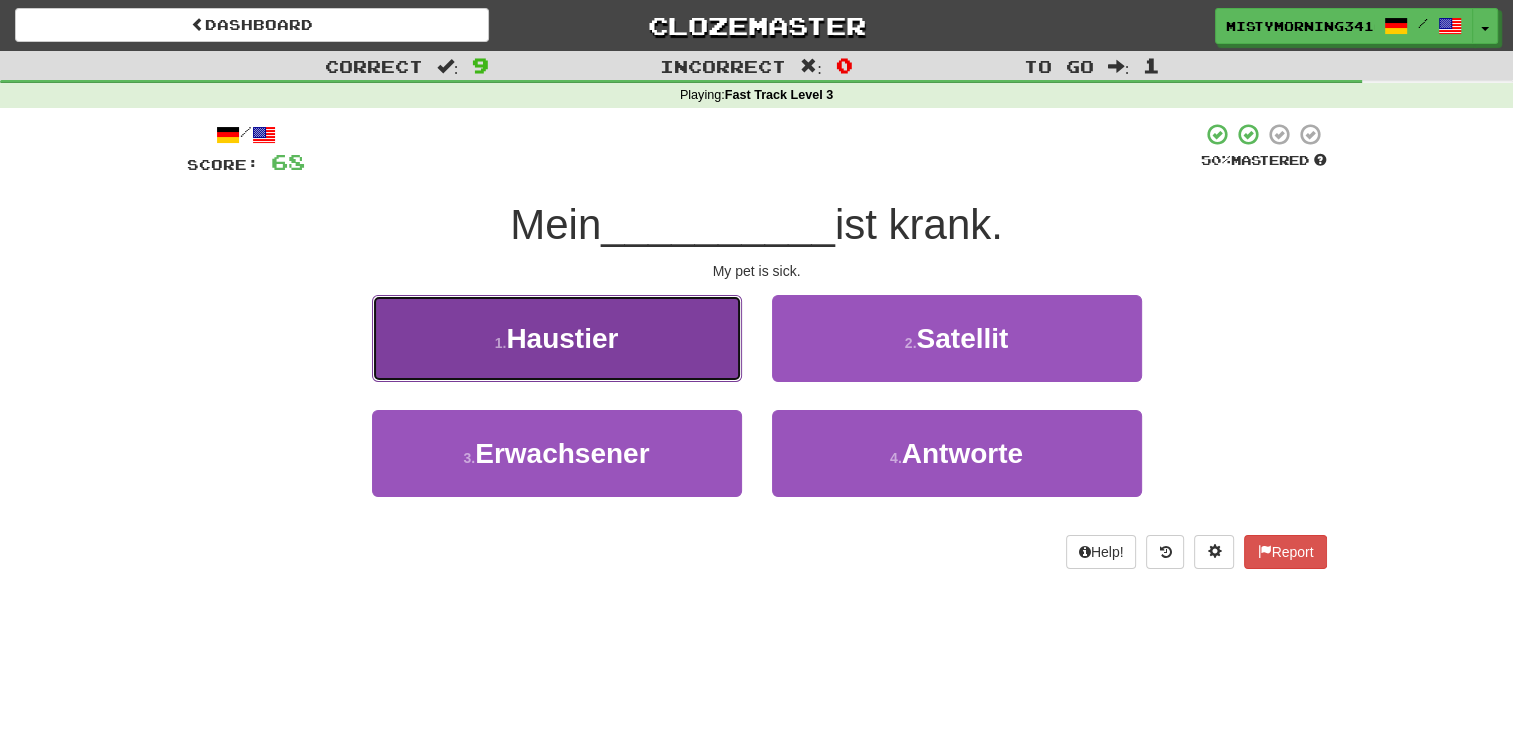 click on "1 .  Haustier" at bounding box center (557, 338) 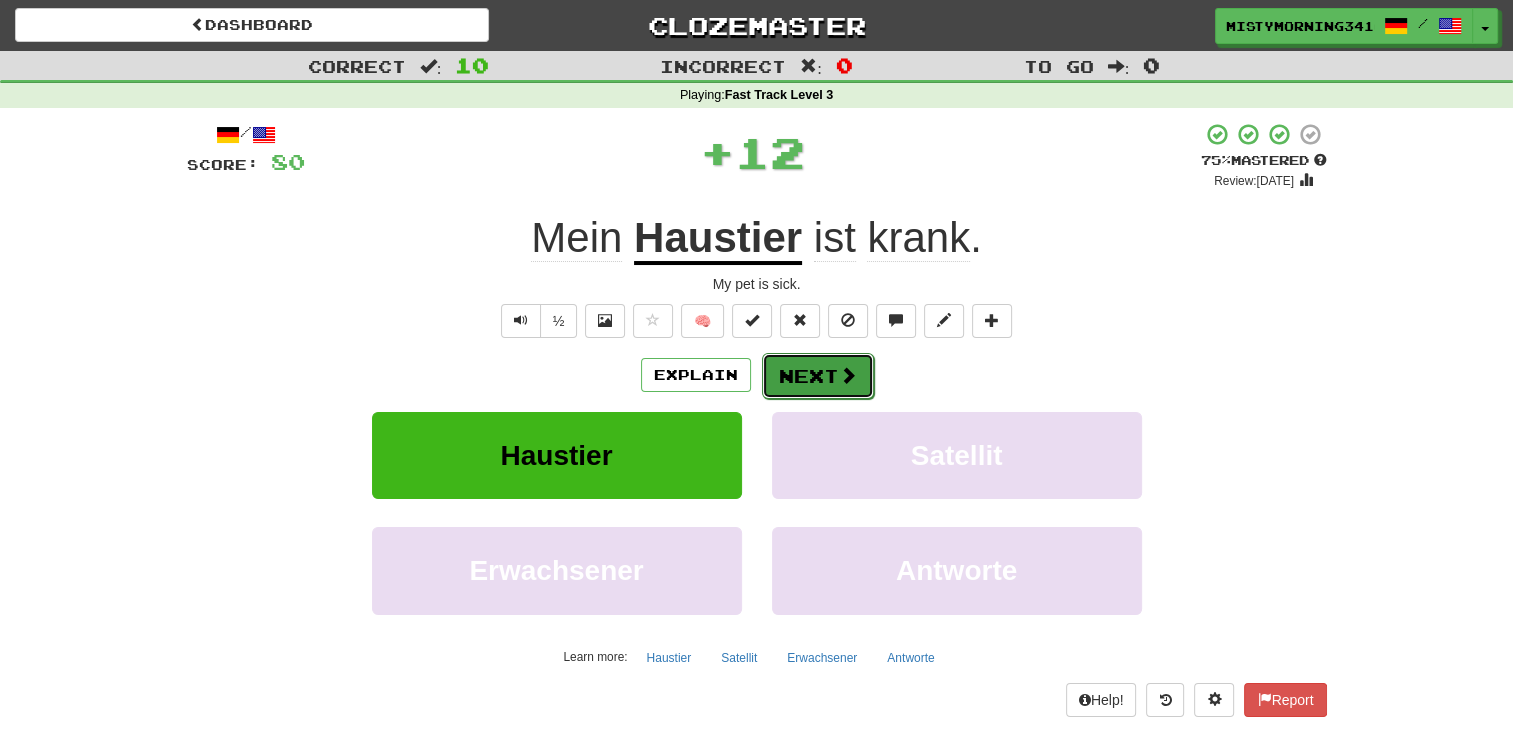 click on "Next" at bounding box center [818, 376] 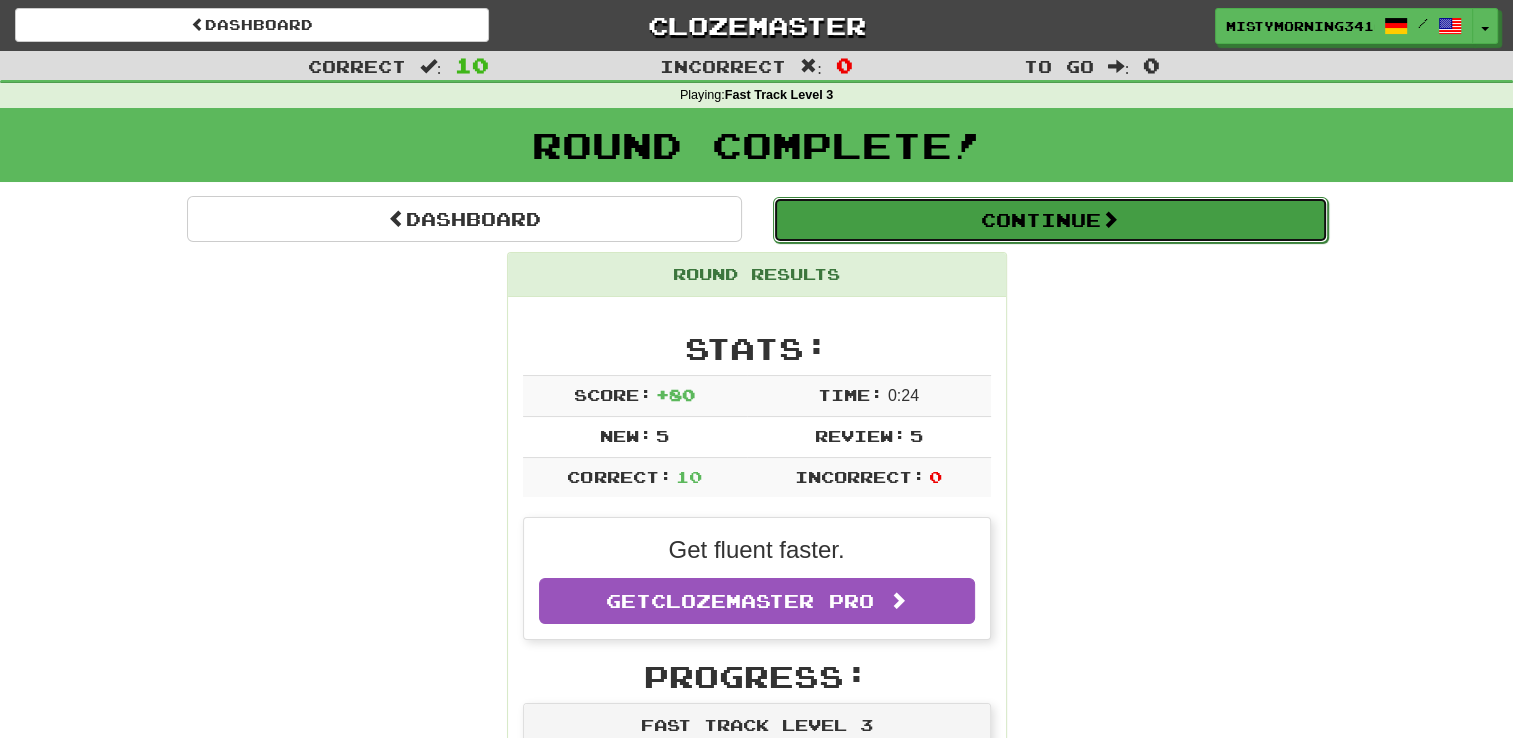click on "Continue" at bounding box center [1050, 220] 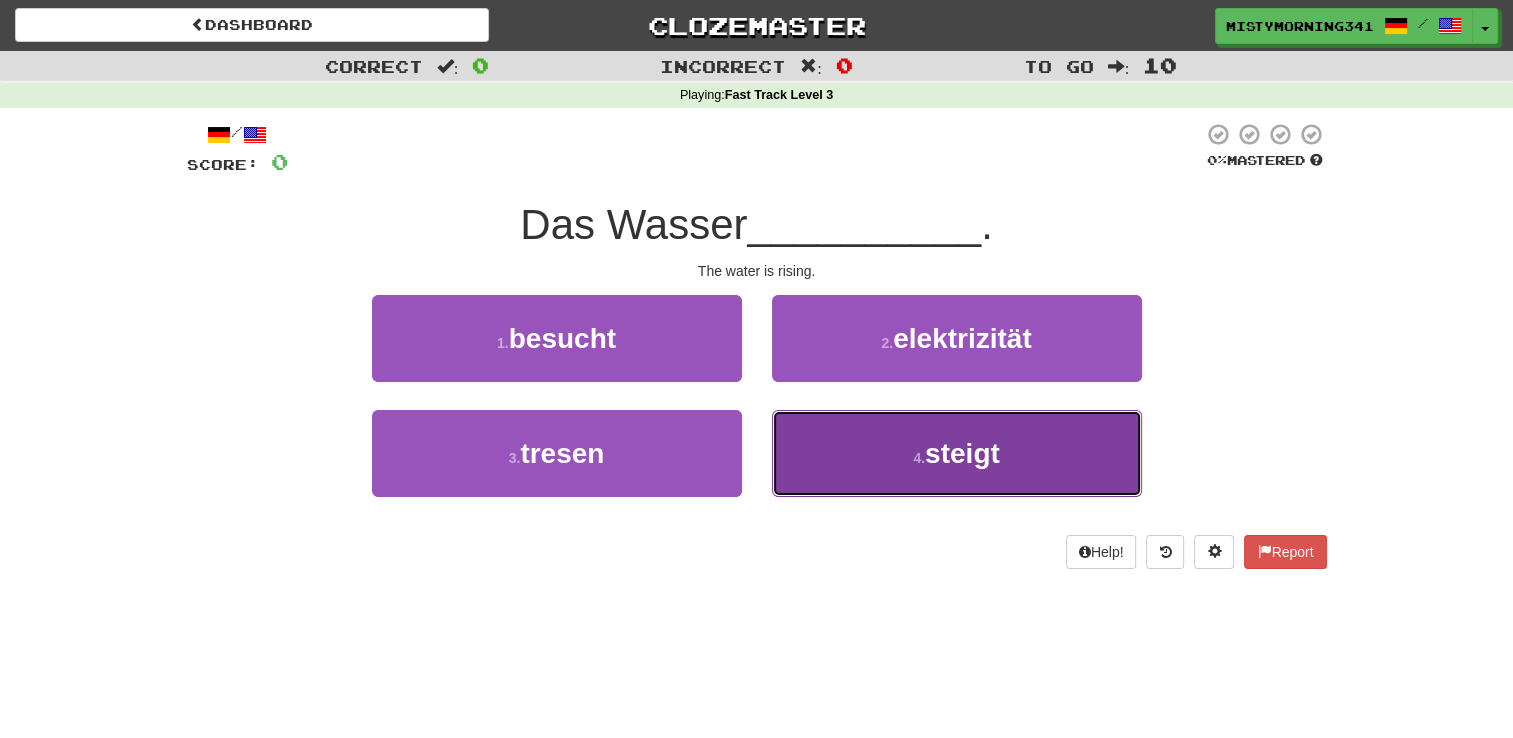 click on "4 .  steigt" at bounding box center [957, 453] 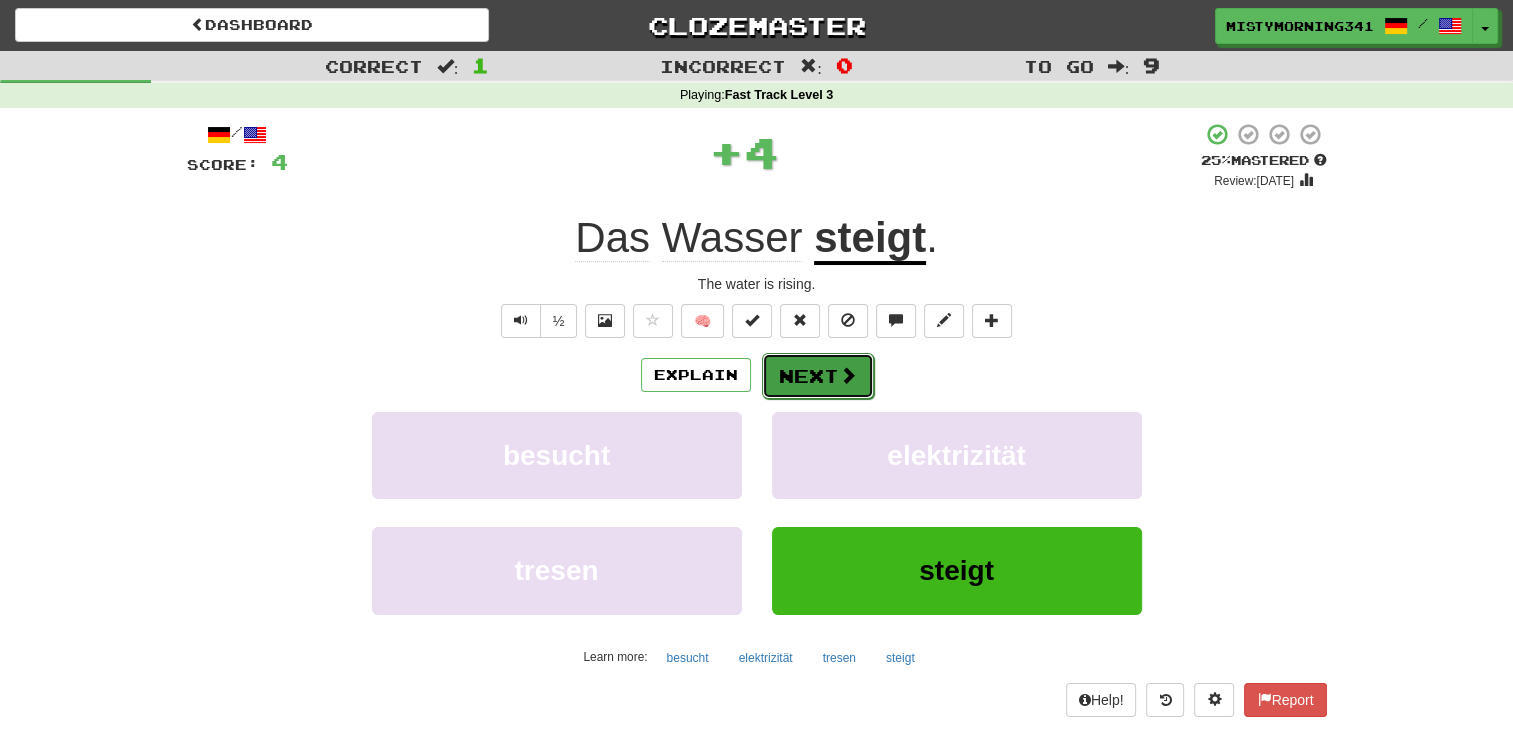 click on "Next" at bounding box center [818, 376] 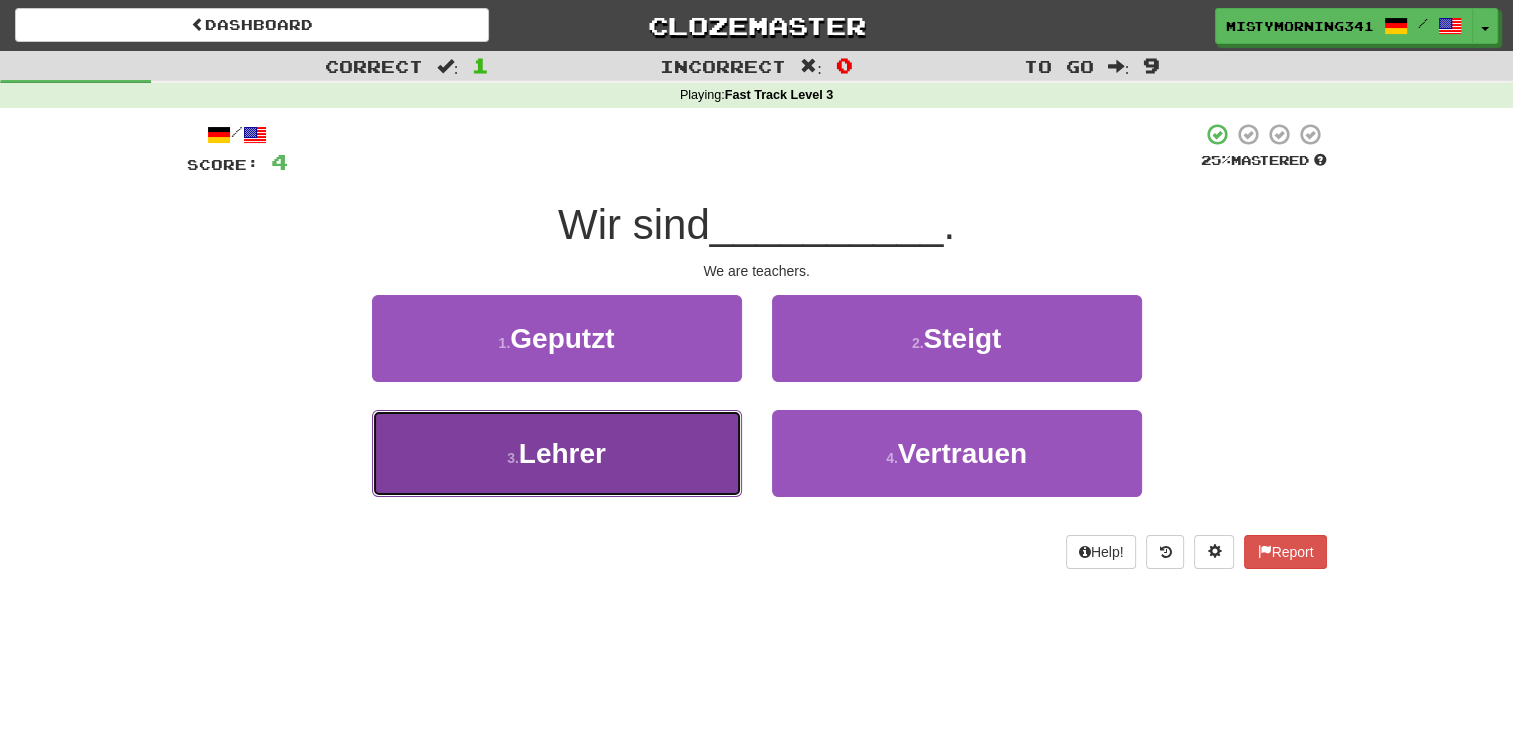 click on "3 .  Lehrer" at bounding box center [557, 453] 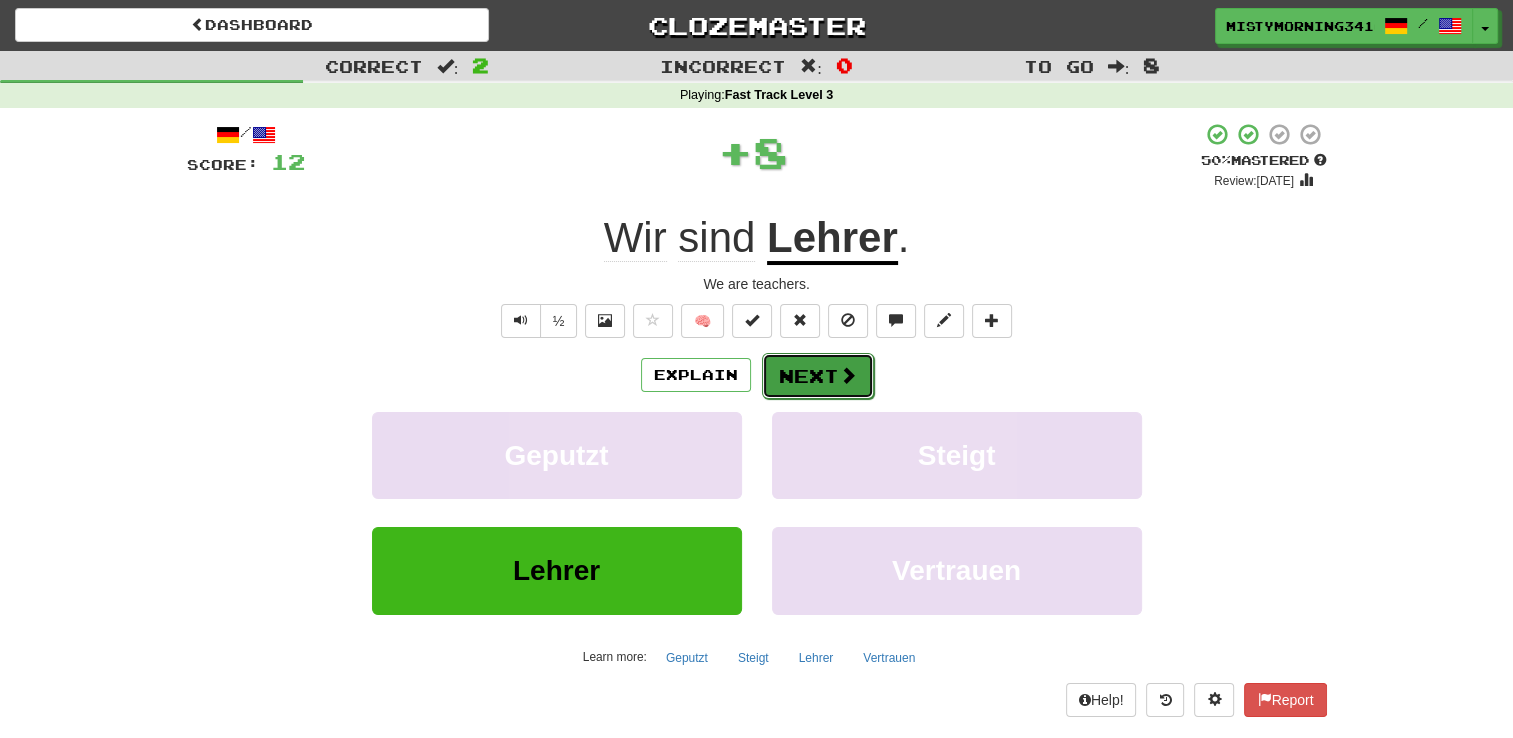 click on "Next" at bounding box center (818, 376) 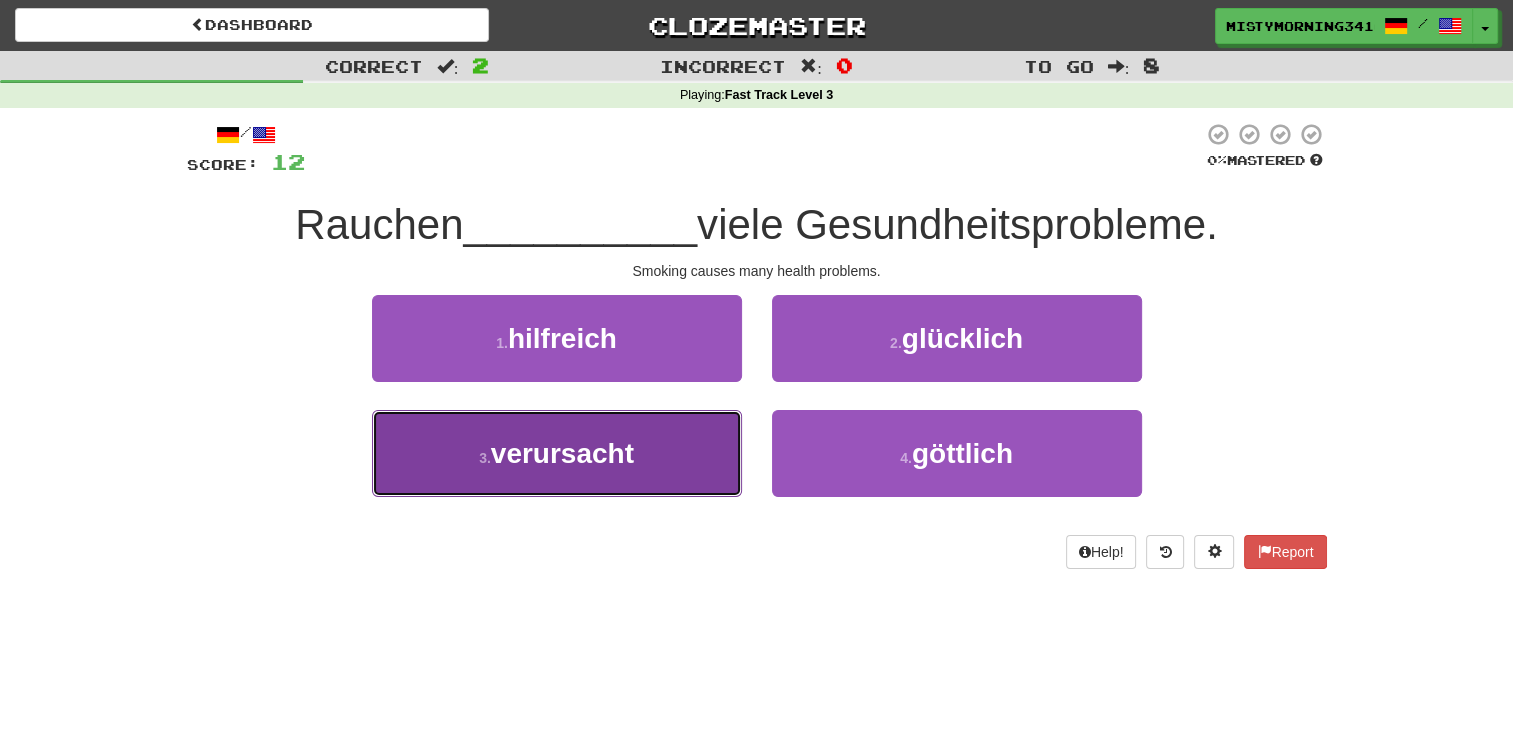 click on "3 .  verursacht" at bounding box center (557, 453) 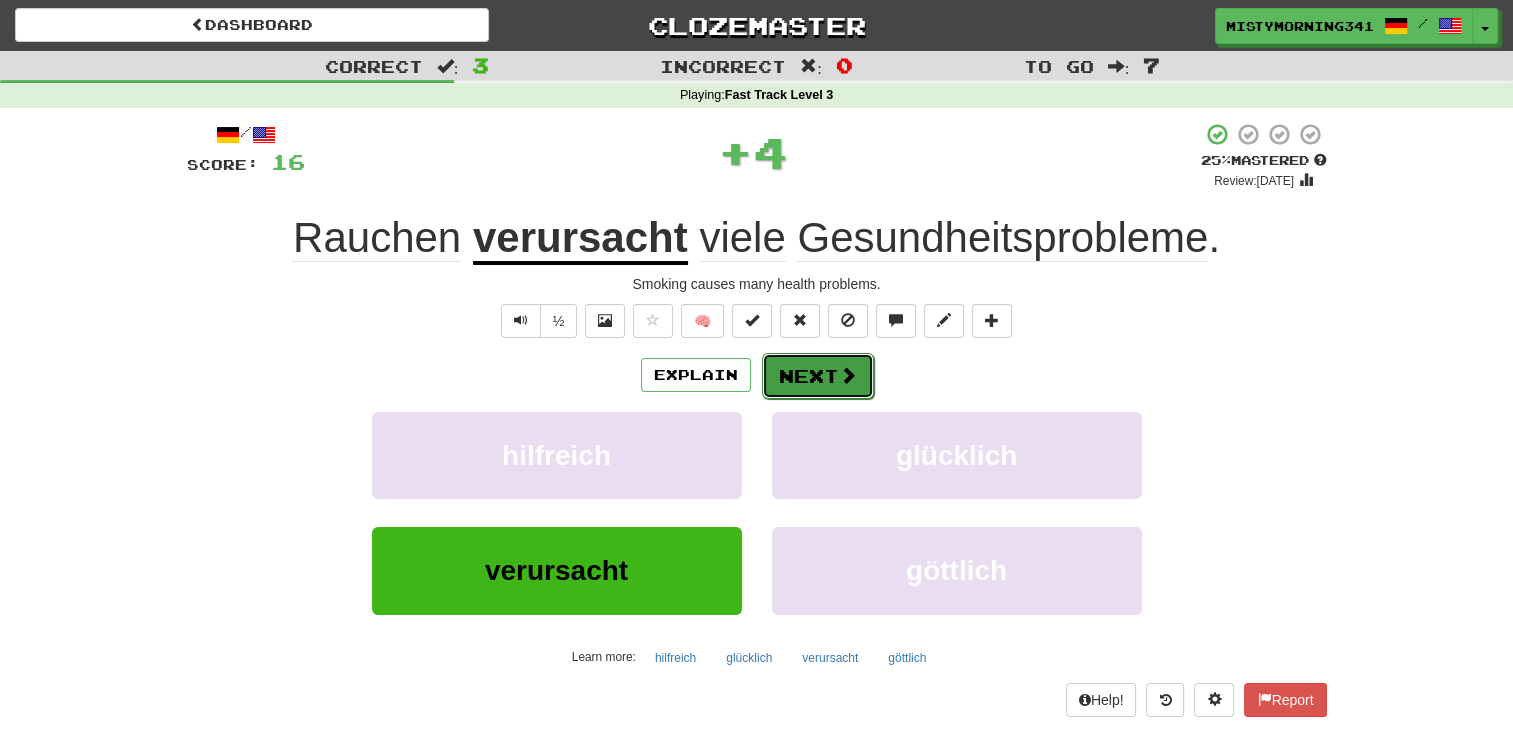 click on "Next" at bounding box center (818, 376) 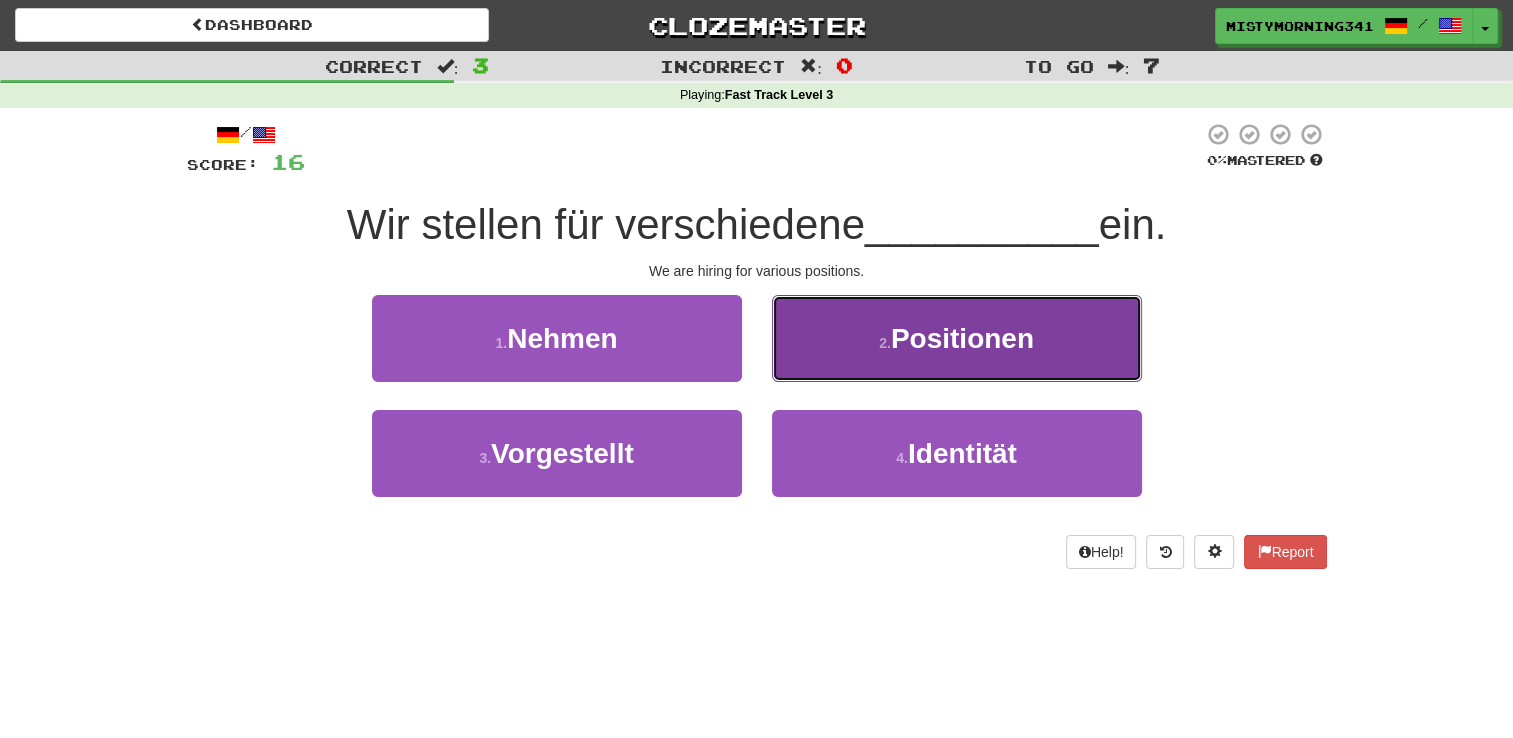 click on "2 .  Positionen" at bounding box center (957, 338) 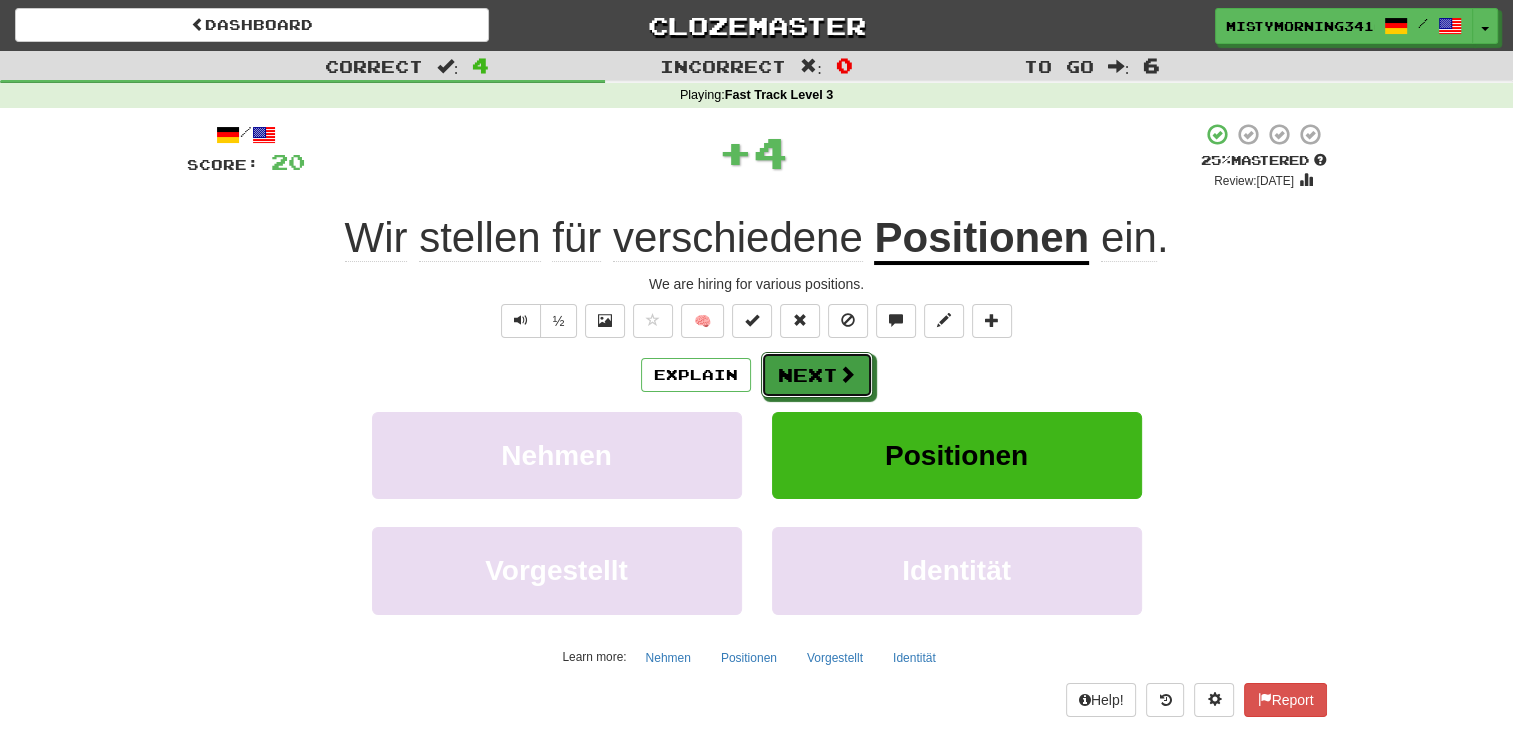 click on "Next" at bounding box center (817, 375) 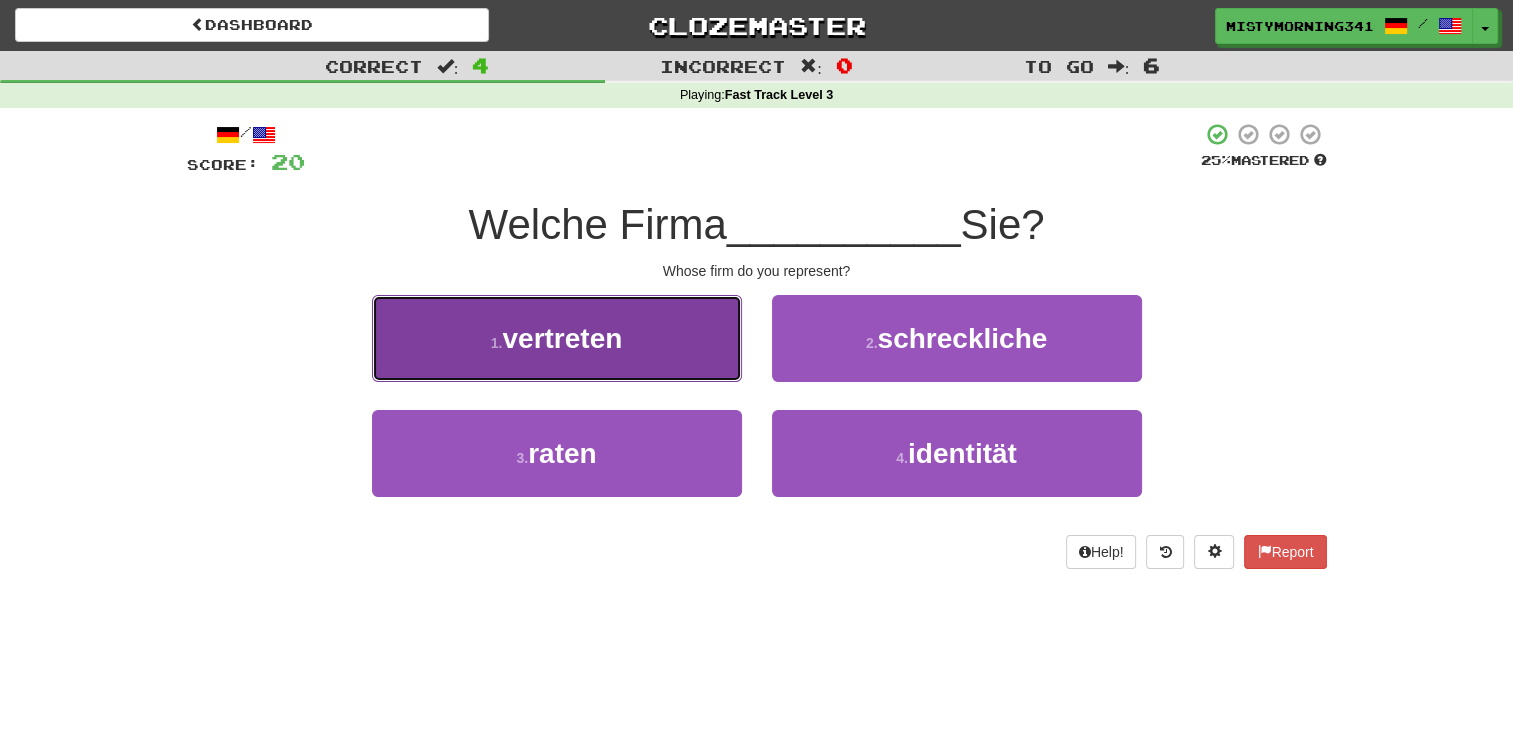 click on "1 .  vertreten" at bounding box center [557, 338] 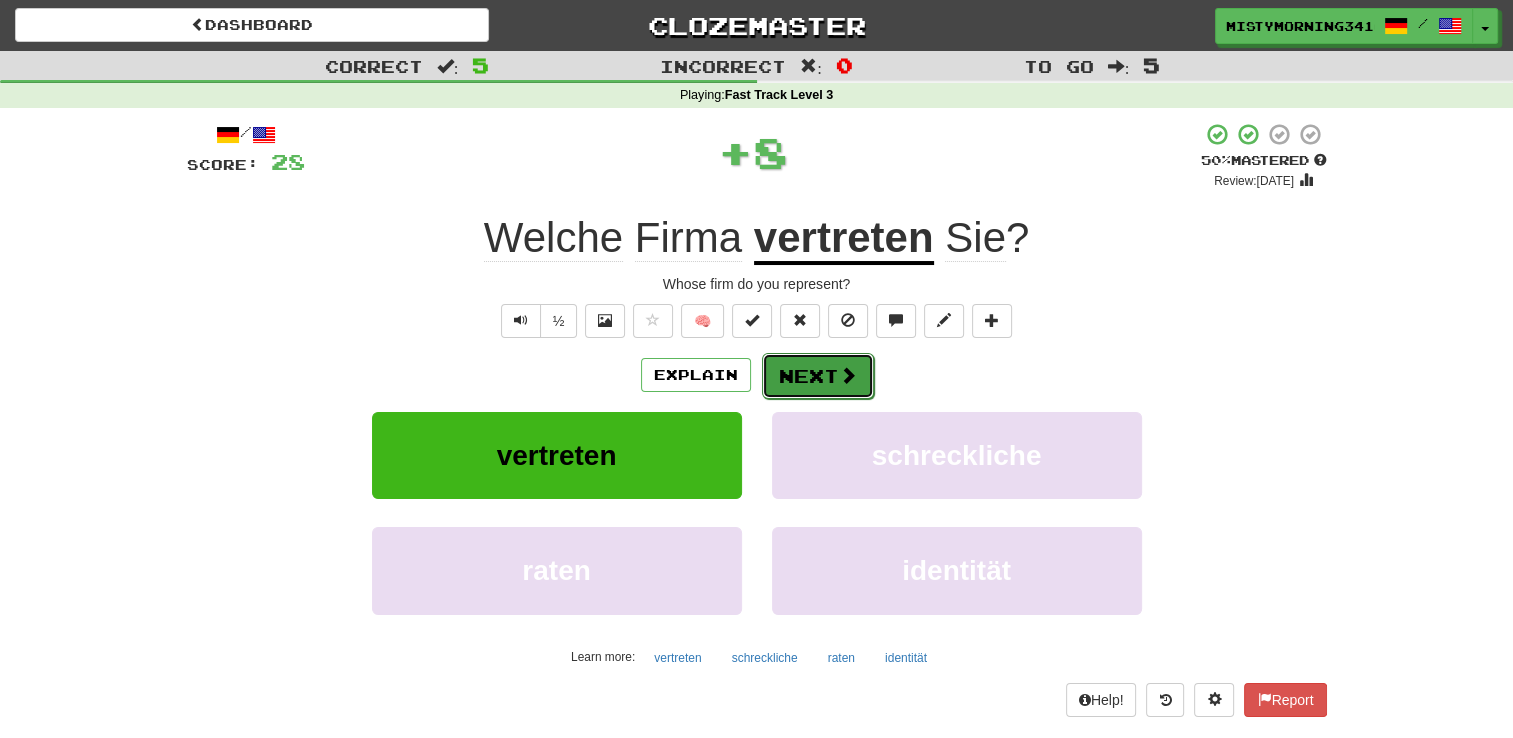 click on "Next" at bounding box center (818, 376) 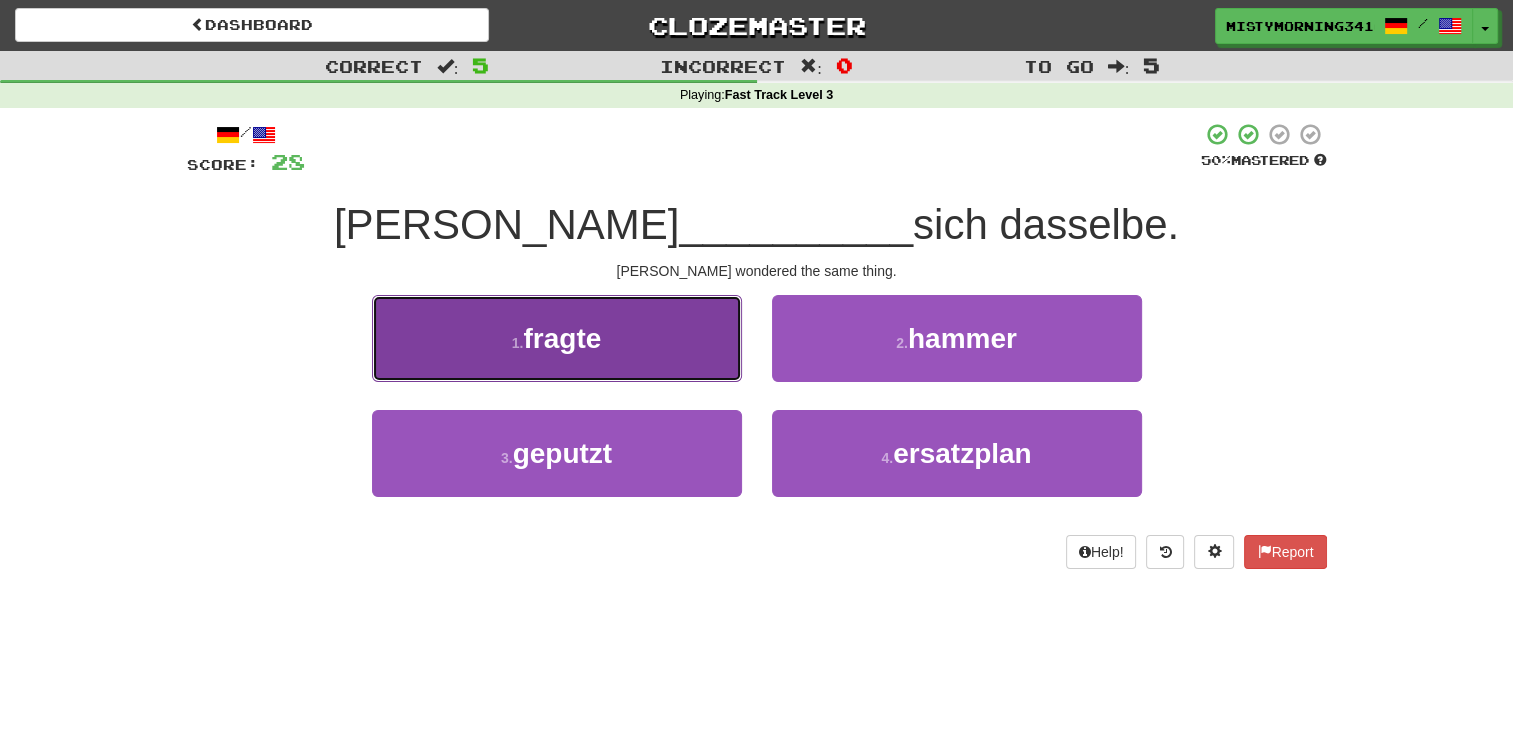 click on "1 .  fragte" at bounding box center (557, 338) 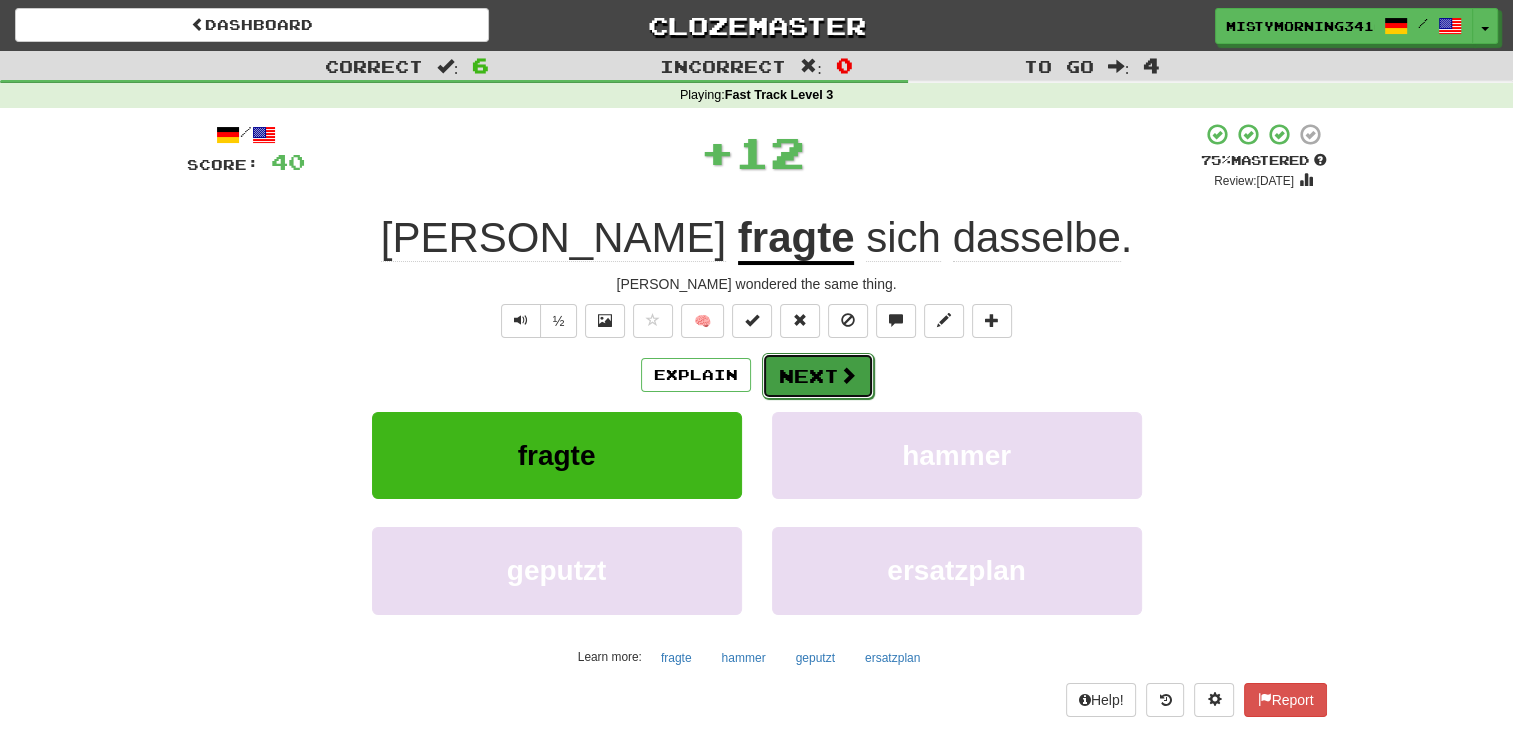 click on "Next" at bounding box center [818, 376] 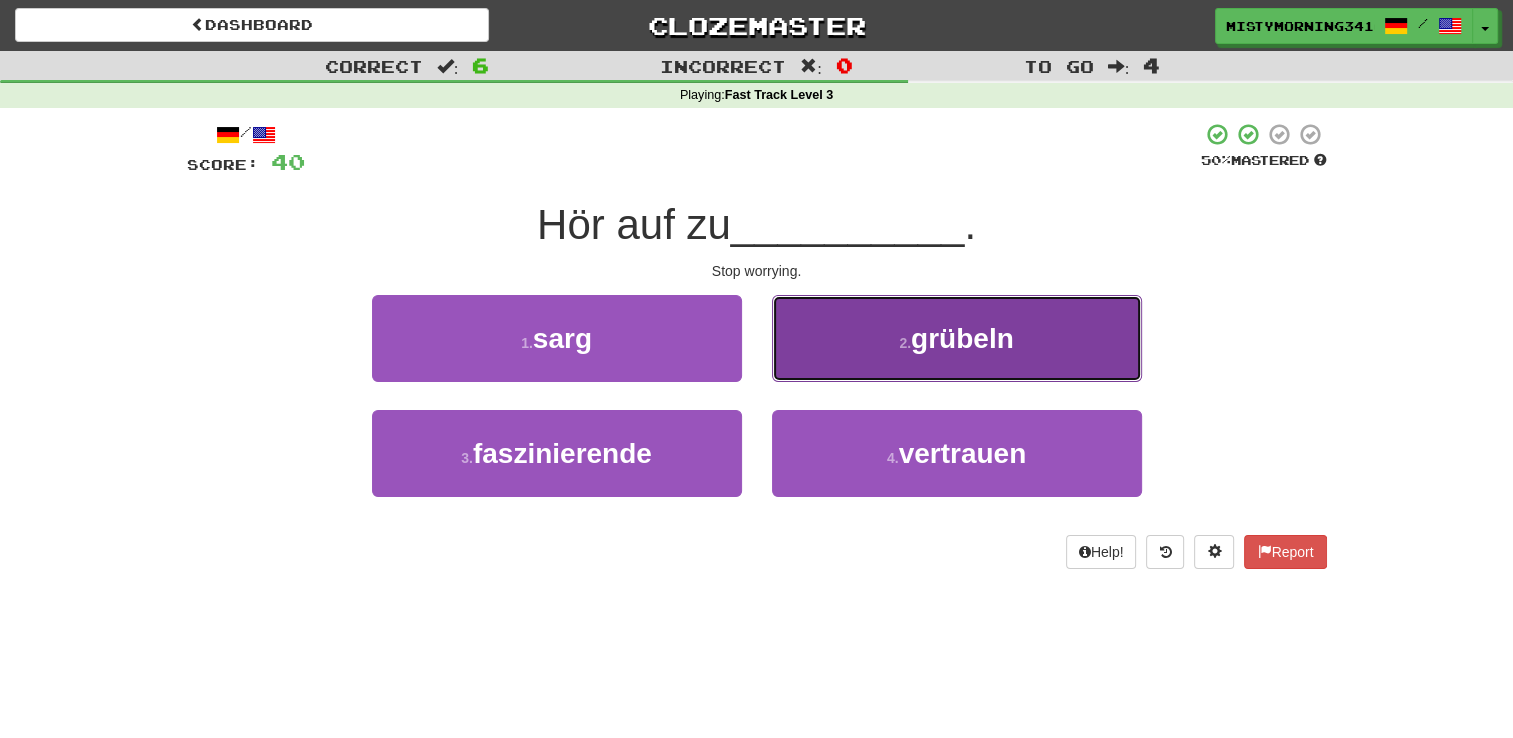 click on "2 .  grübeln" at bounding box center (957, 338) 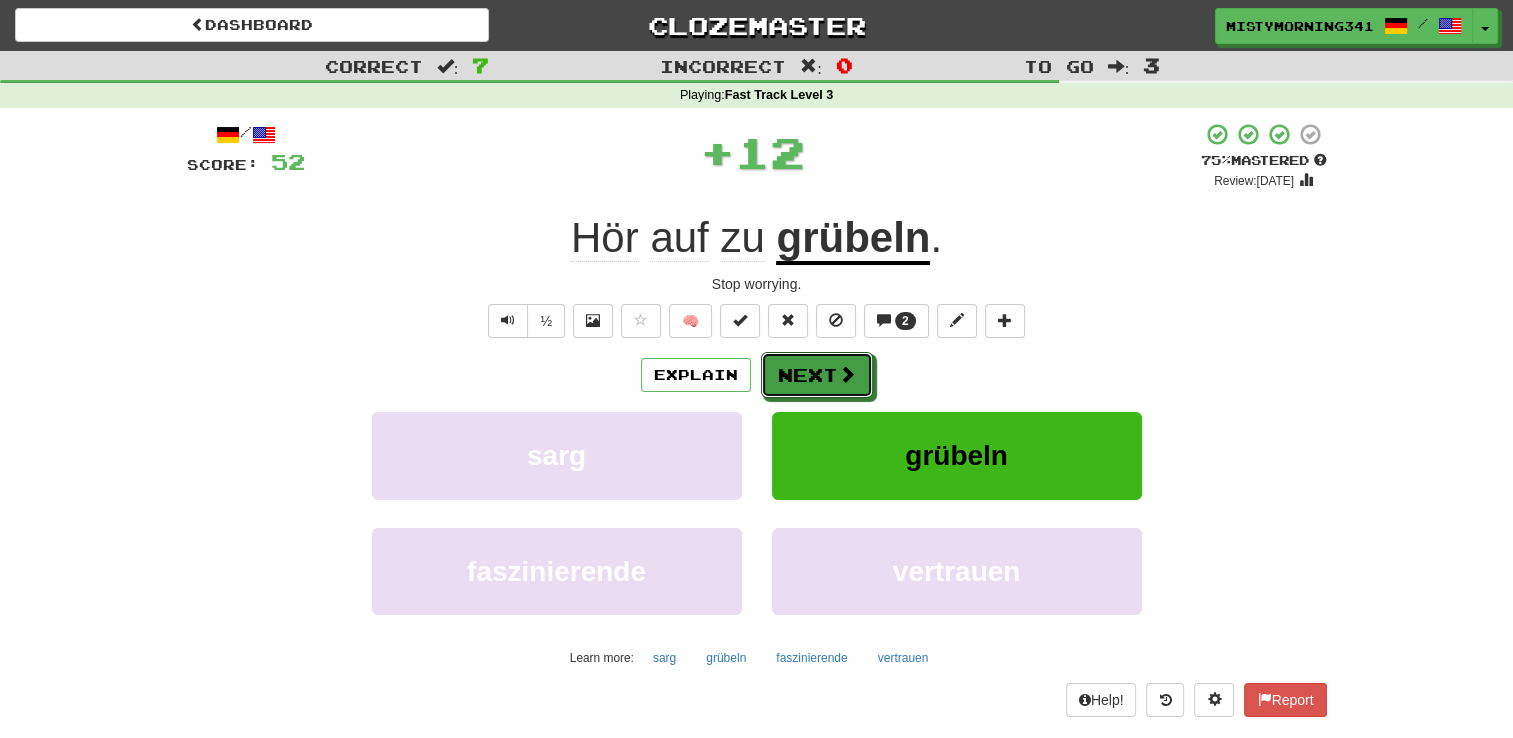click on "Next" at bounding box center (817, 375) 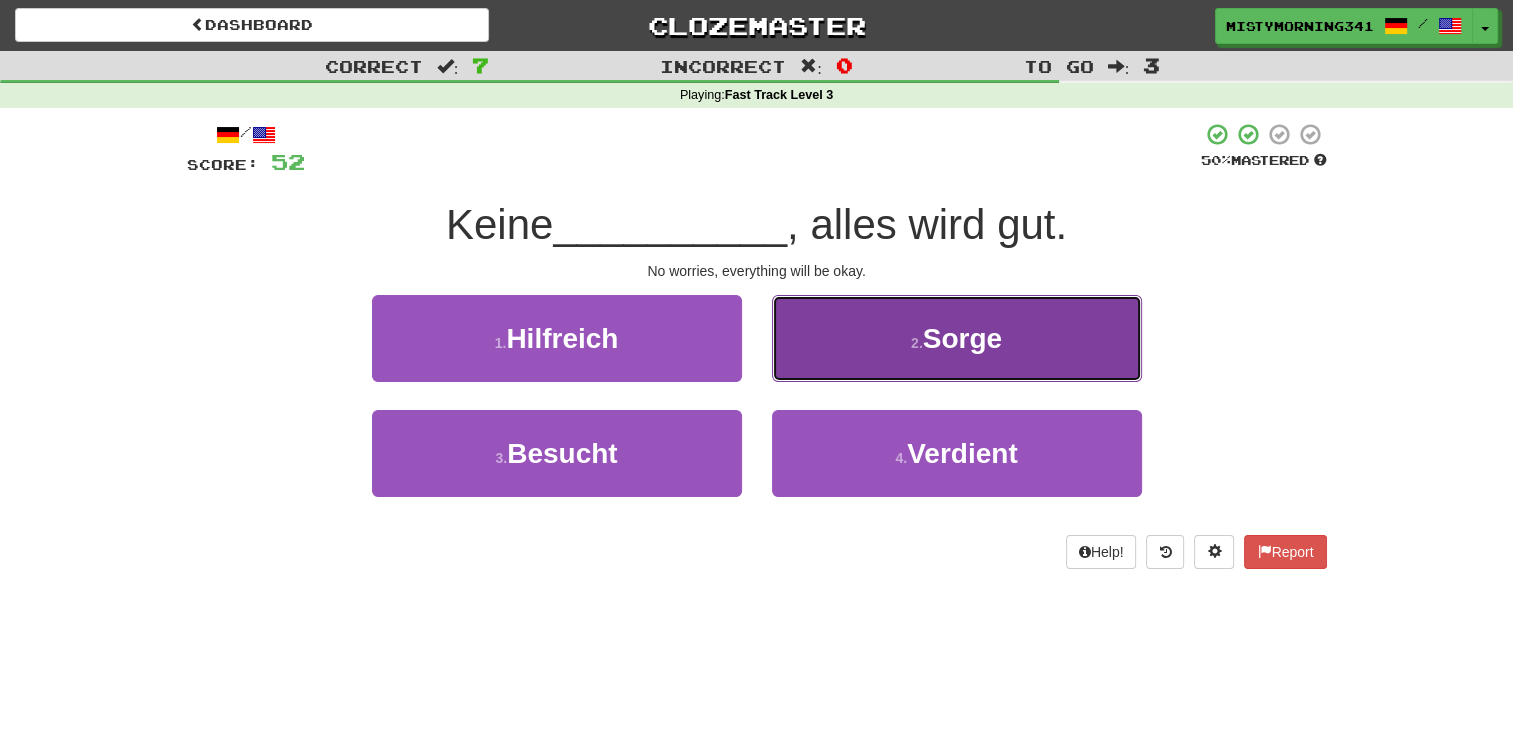 click on "2 .  Sorge" at bounding box center [957, 338] 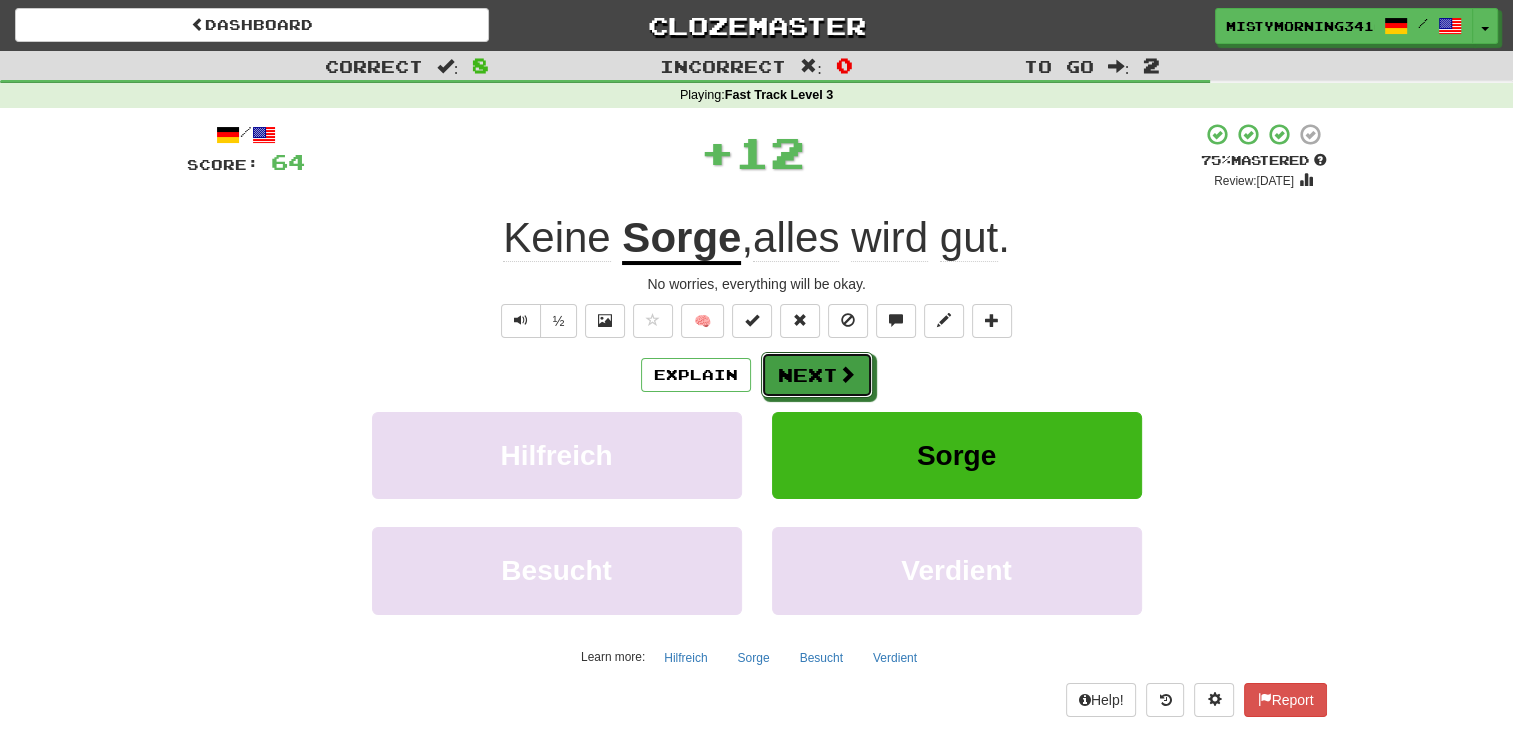 click on "Next" at bounding box center (817, 375) 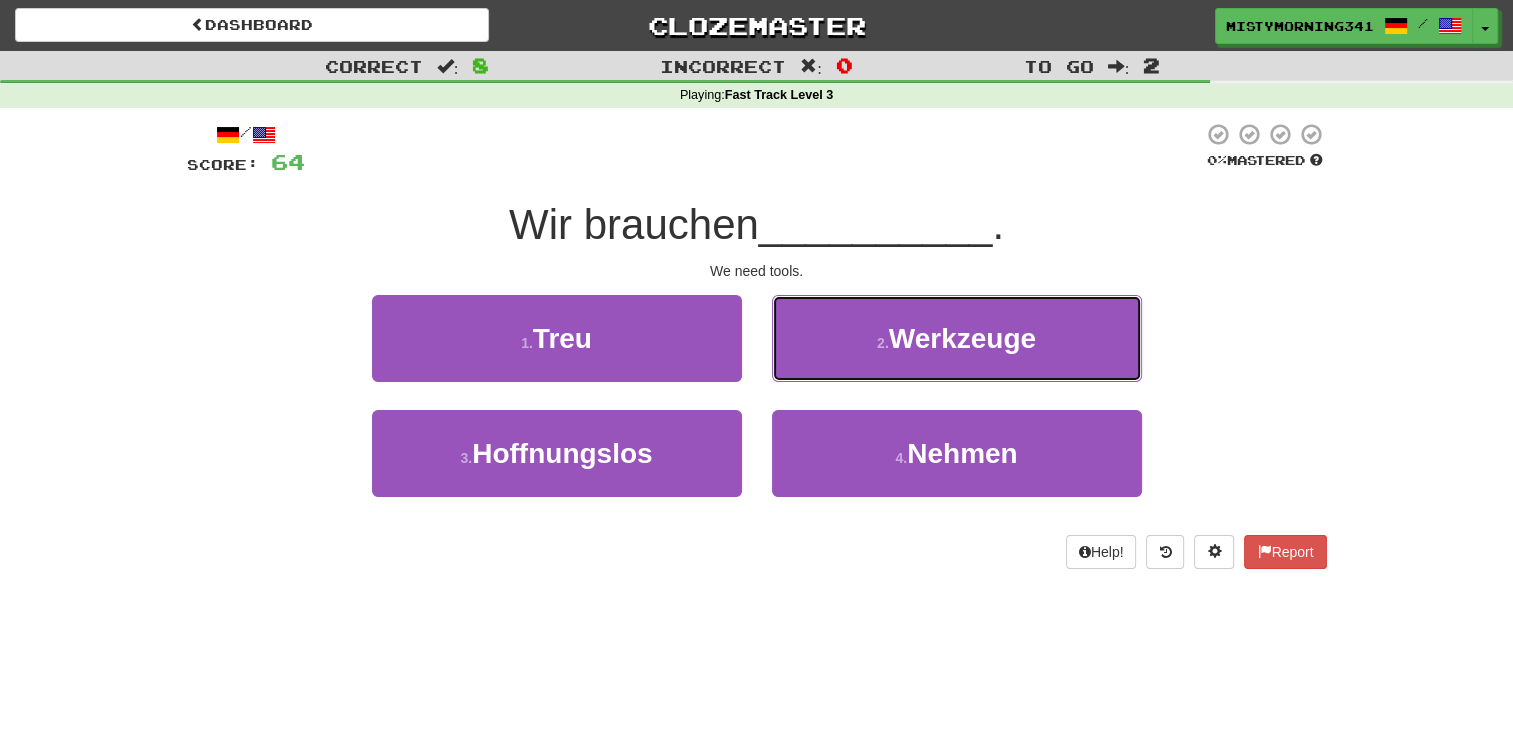 click on "2 .  Werkzeuge" at bounding box center (957, 338) 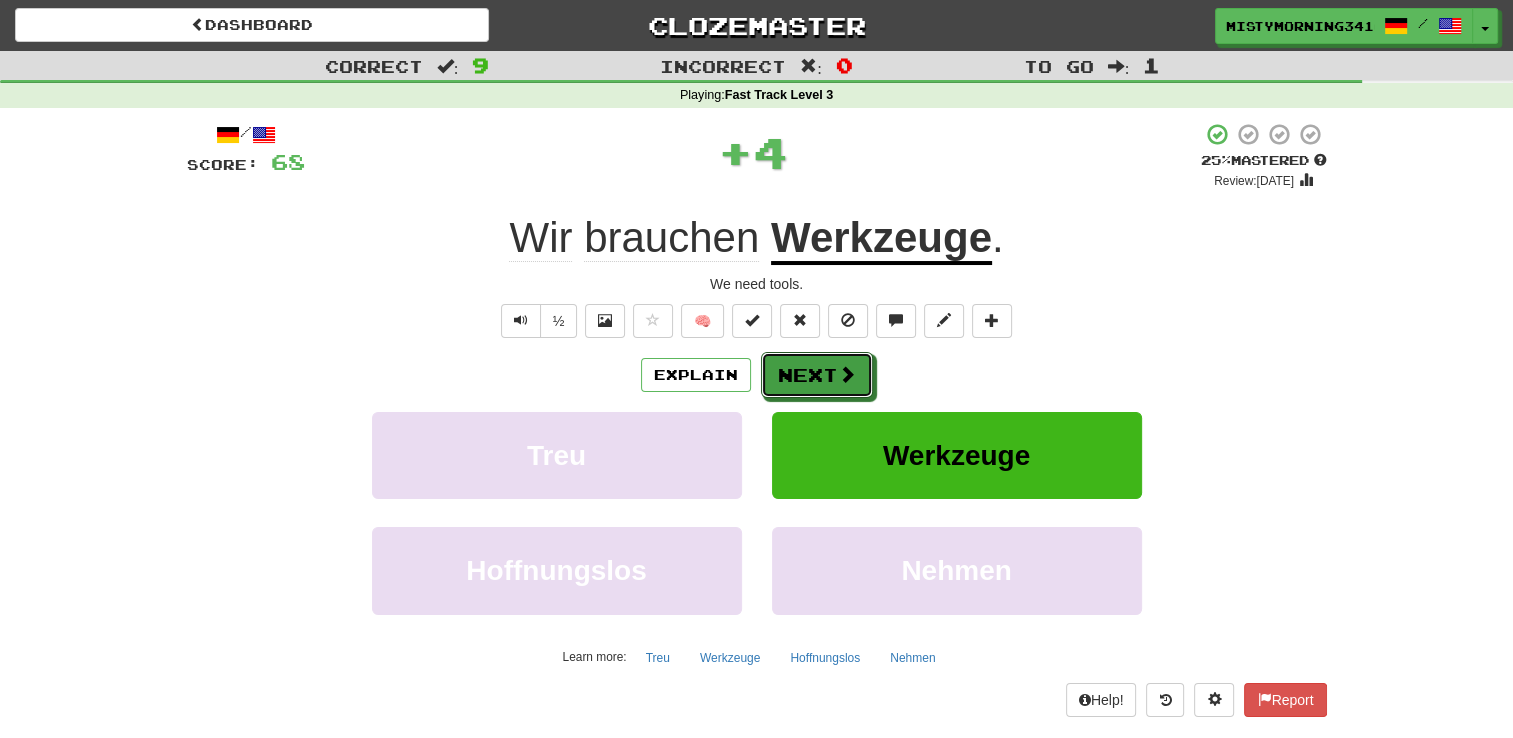 click on "Next" at bounding box center [817, 375] 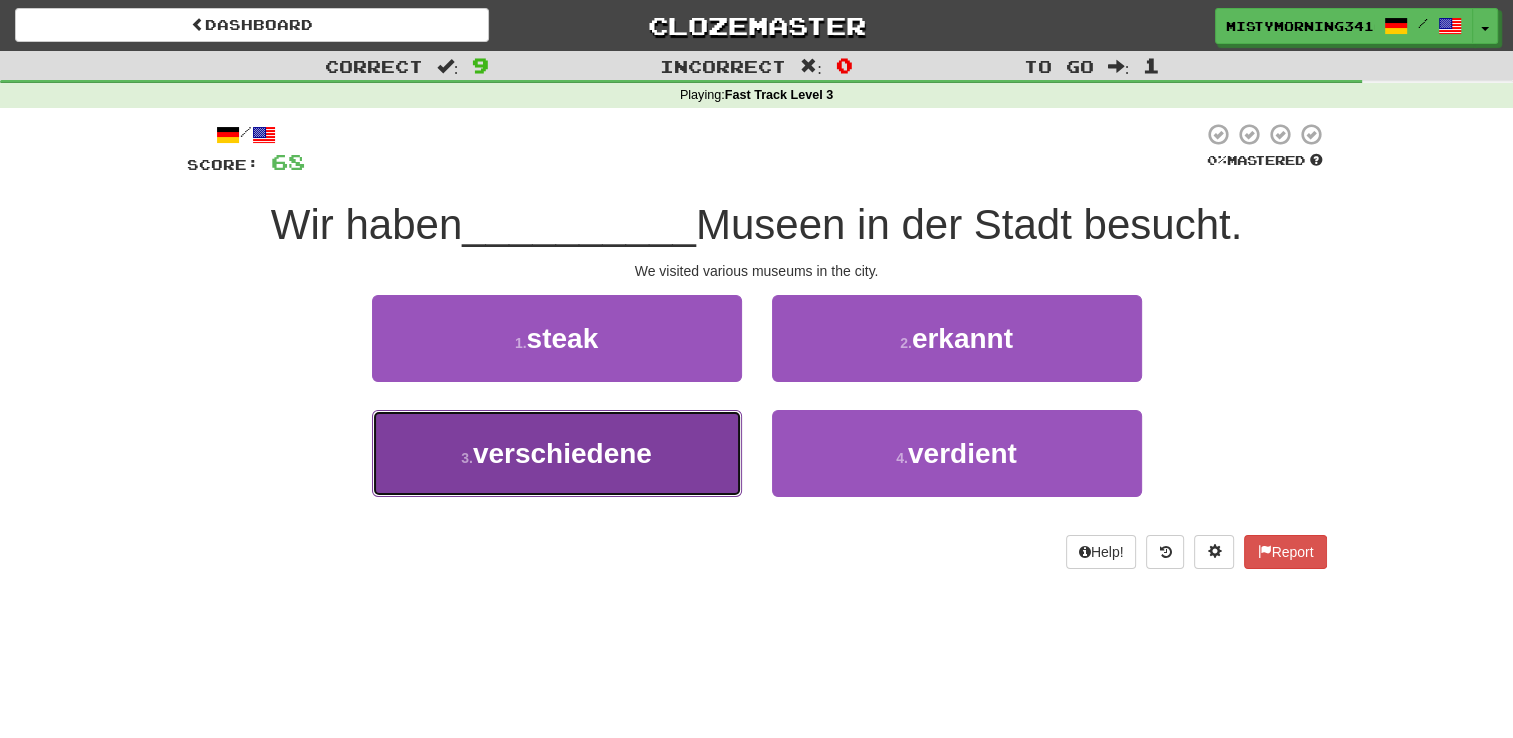 click on "3 .  verschiedene" at bounding box center [557, 453] 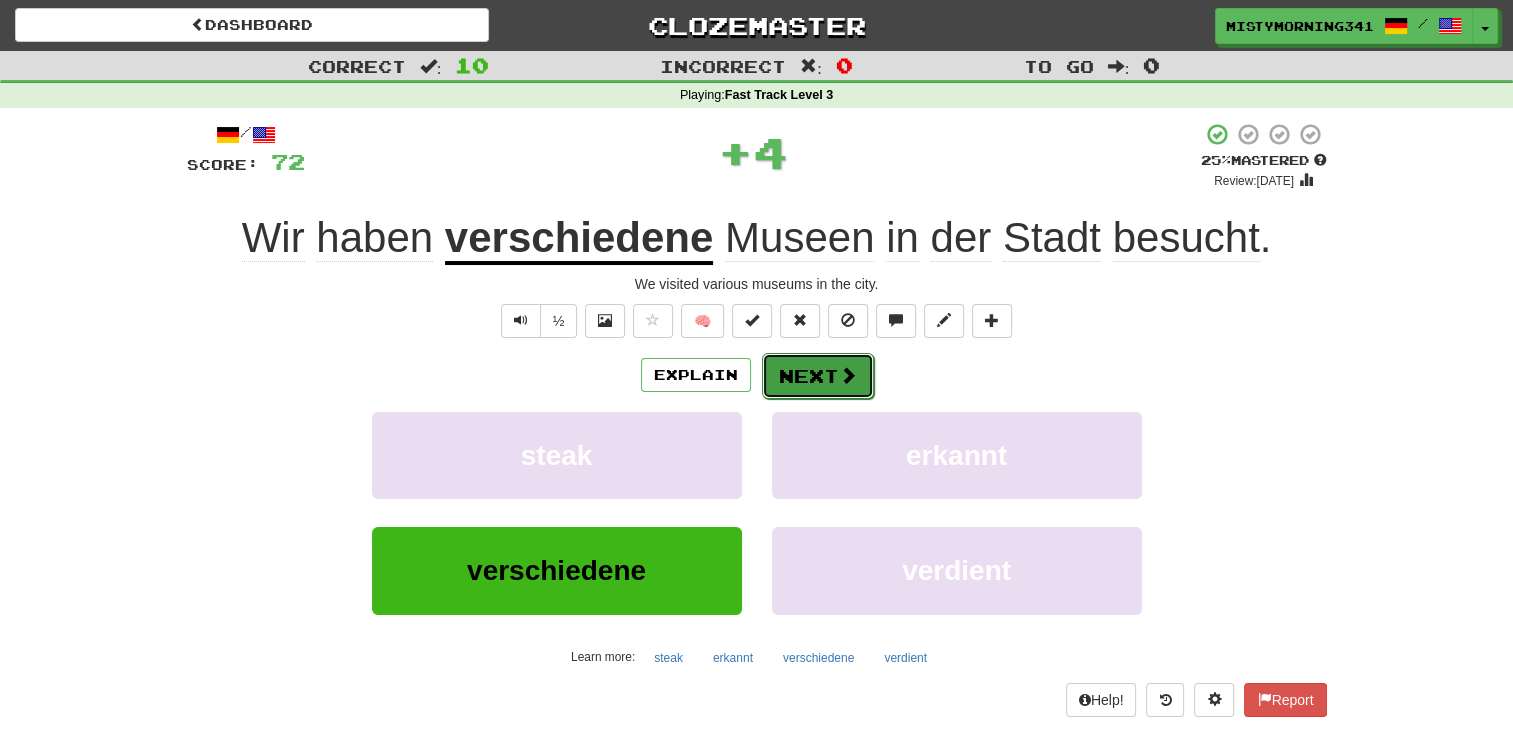 click on "Next" at bounding box center (818, 376) 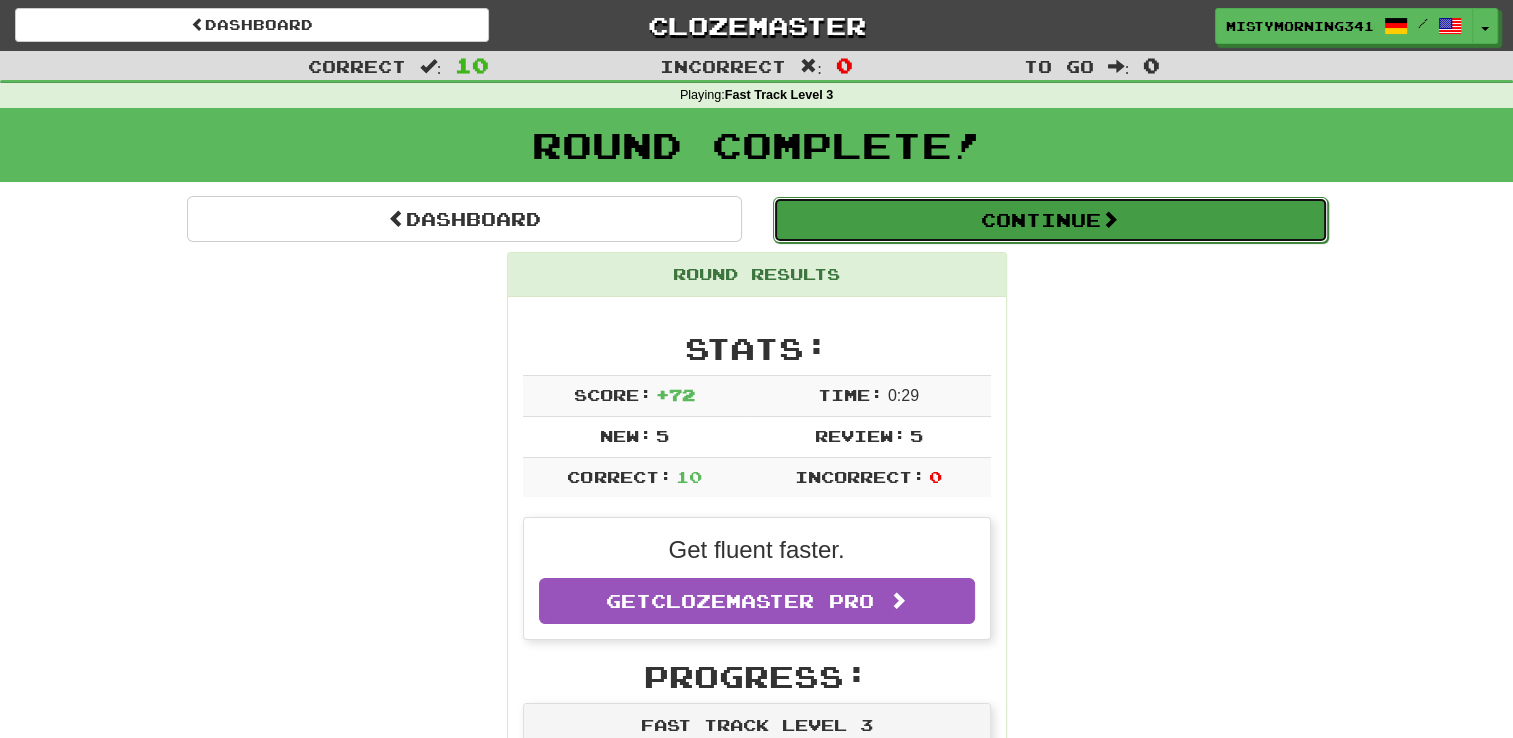click on "Continue" at bounding box center [1050, 220] 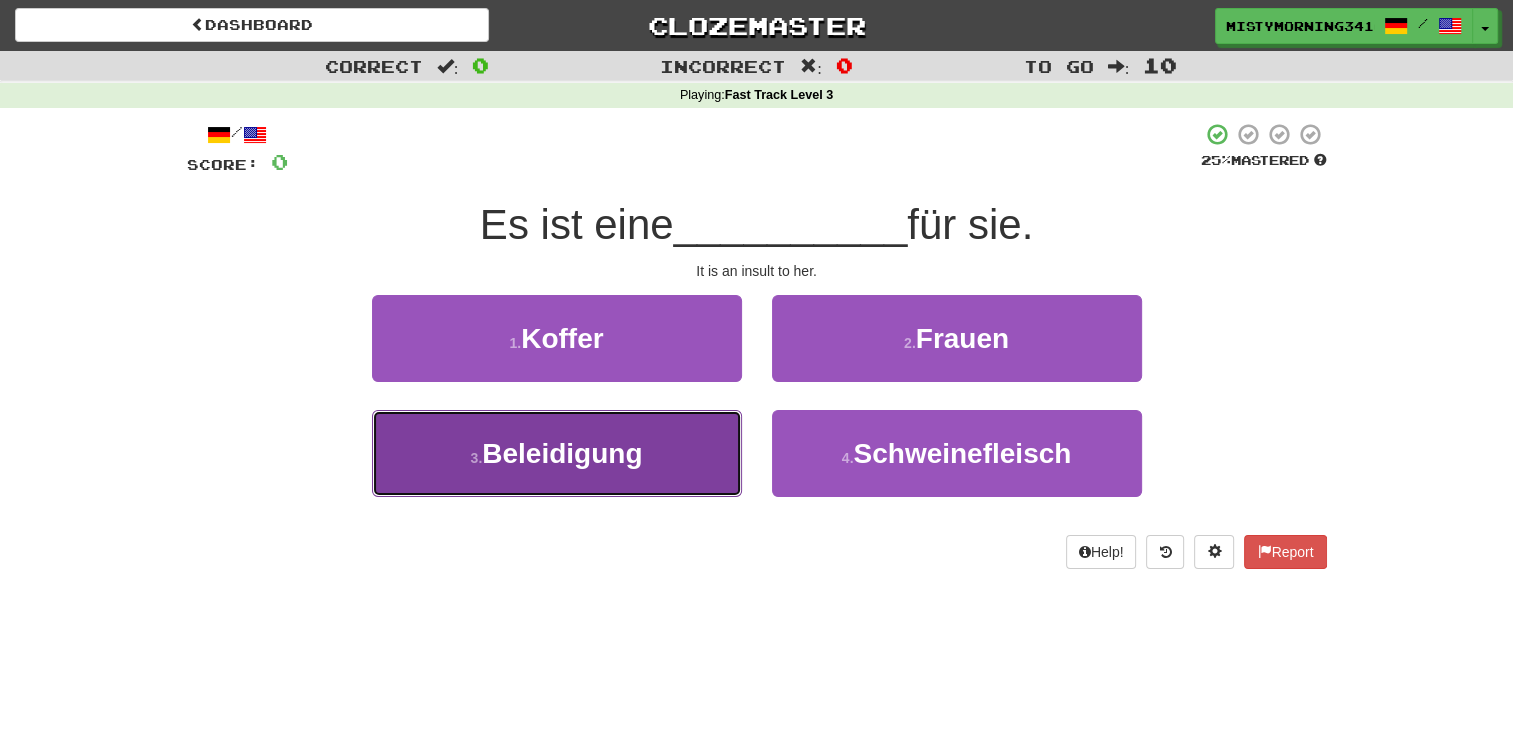 click on "Beleidigung" at bounding box center (562, 453) 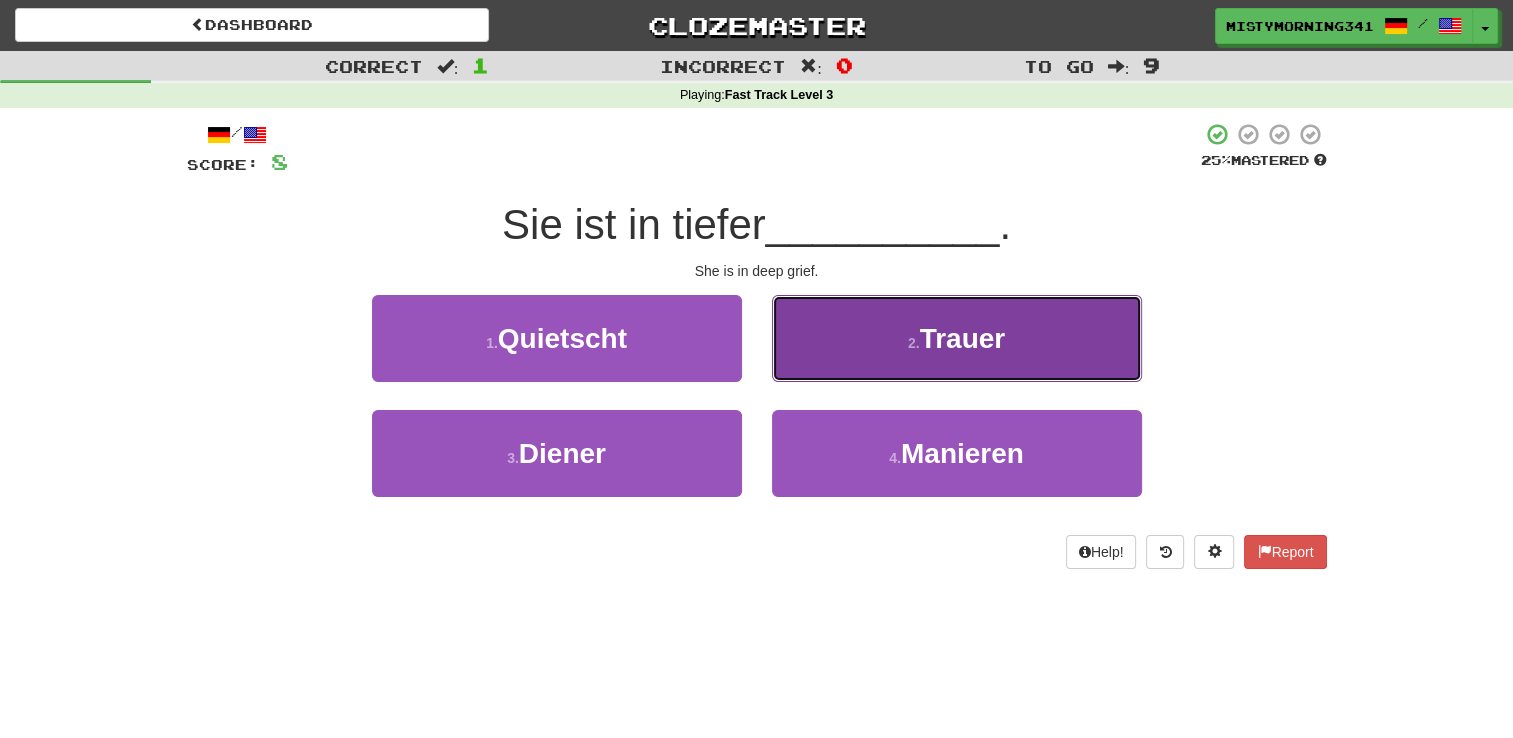 click on "2 .  Trauer" at bounding box center [957, 338] 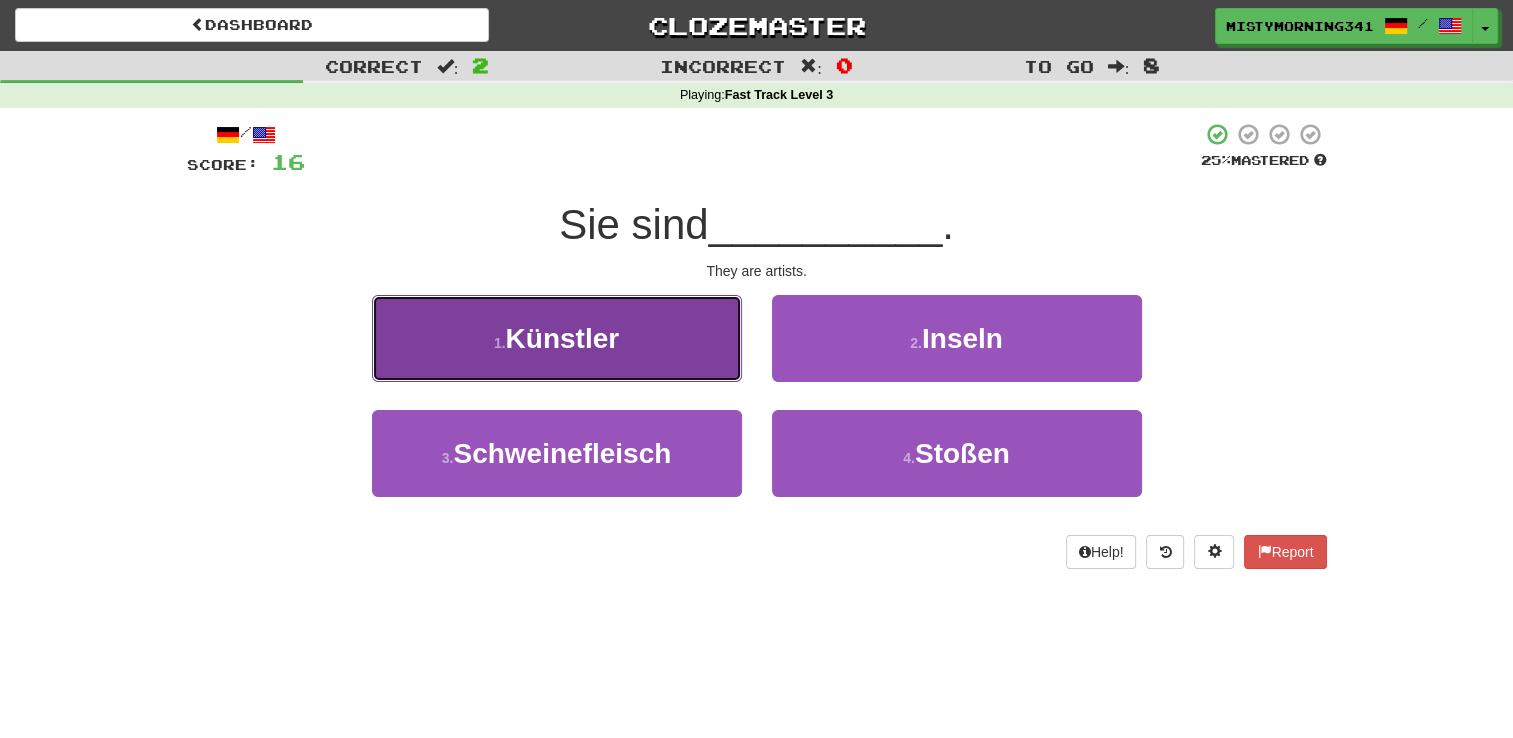 click on "1 .  Künstler" at bounding box center [557, 338] 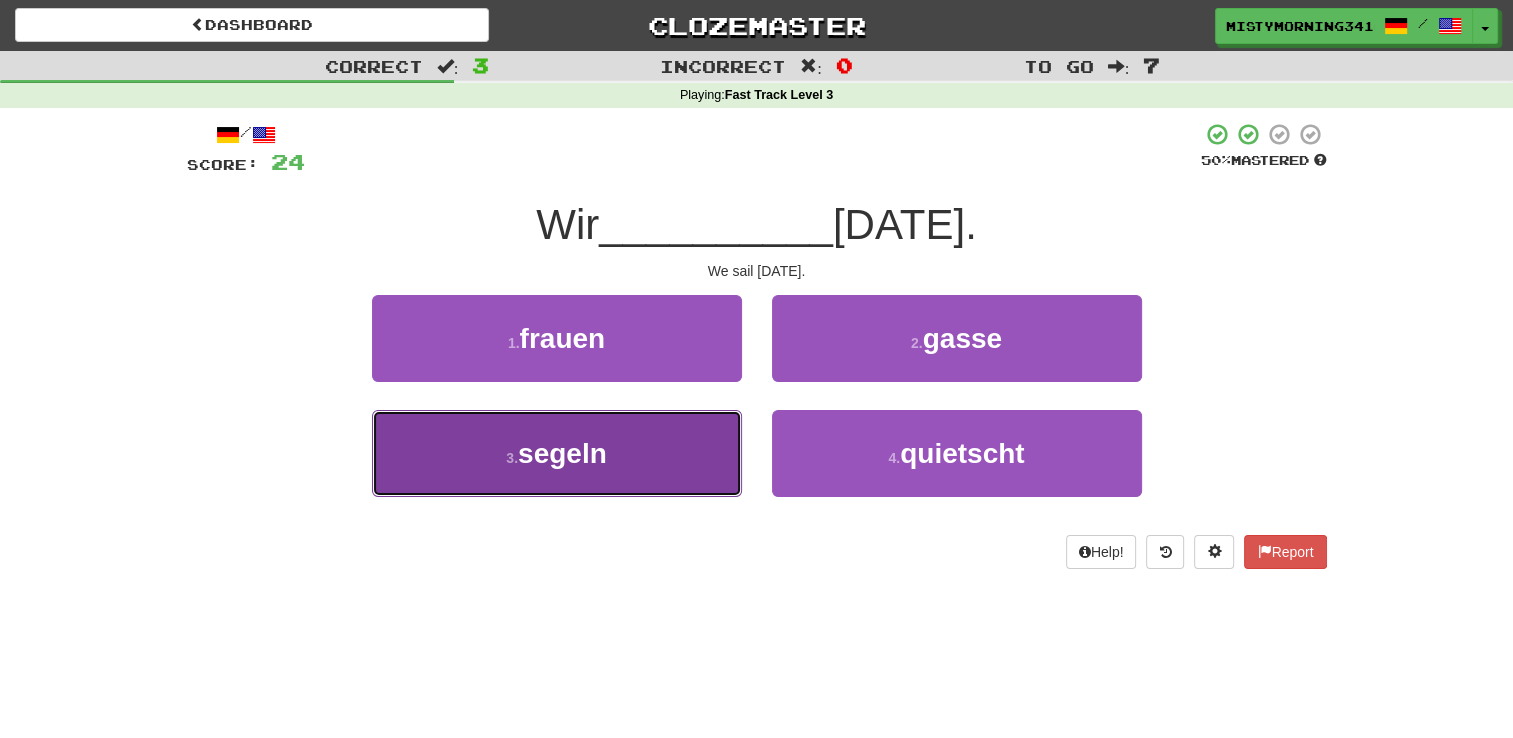 click on "3 .  segeln" at bounding box center [557, 453] 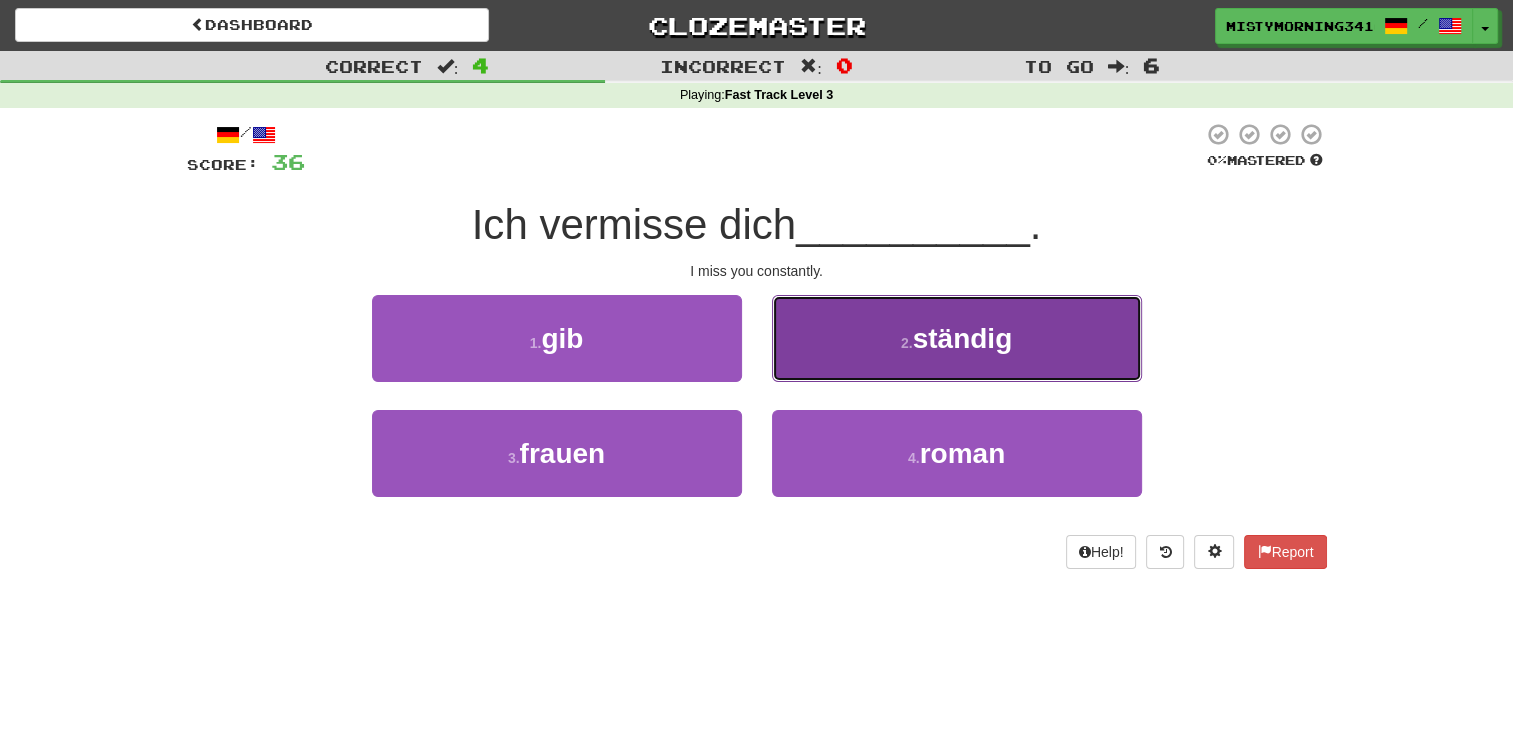 click on "2 .  ständig" at bounding box center [957, 338] 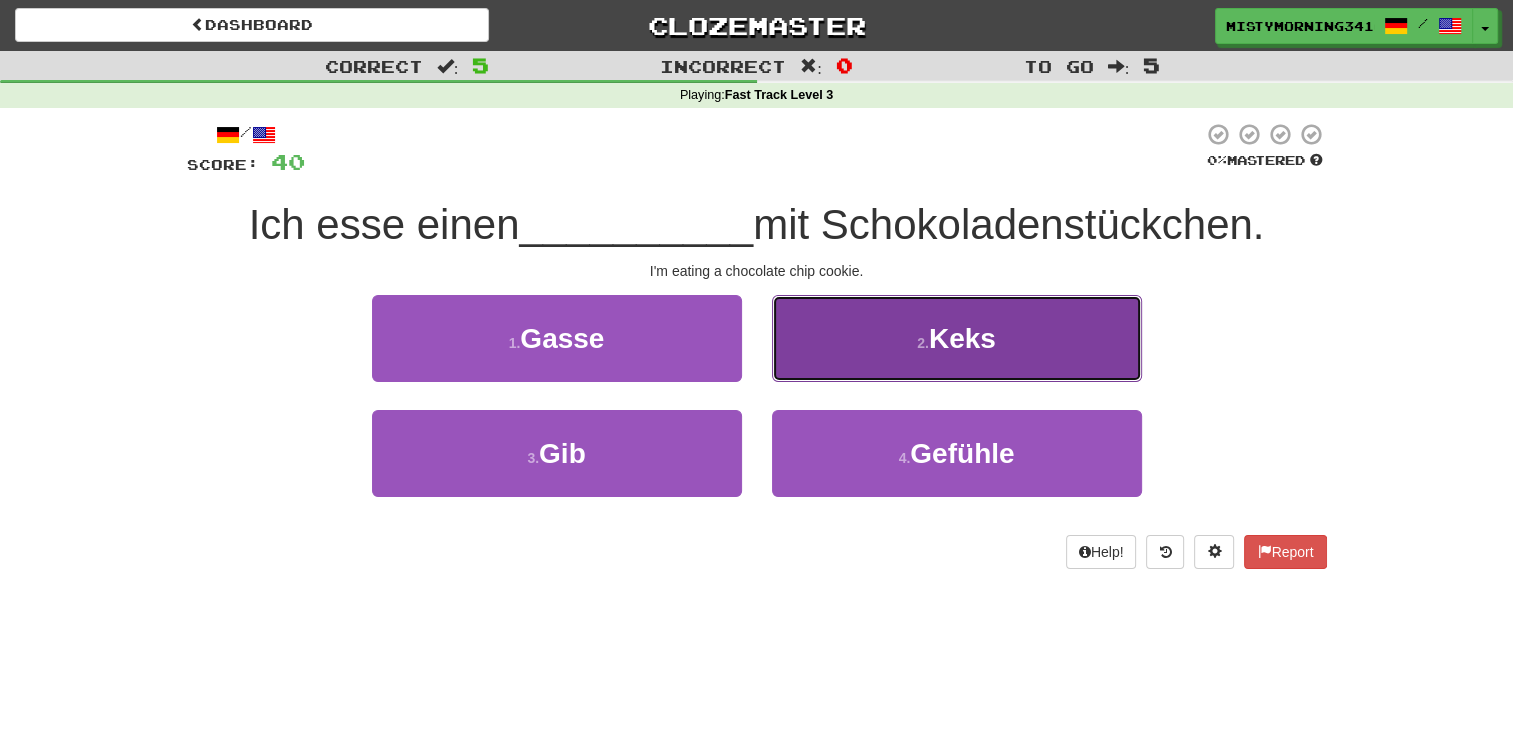click on "2 .  Keks" at bounding box center [957, 338] 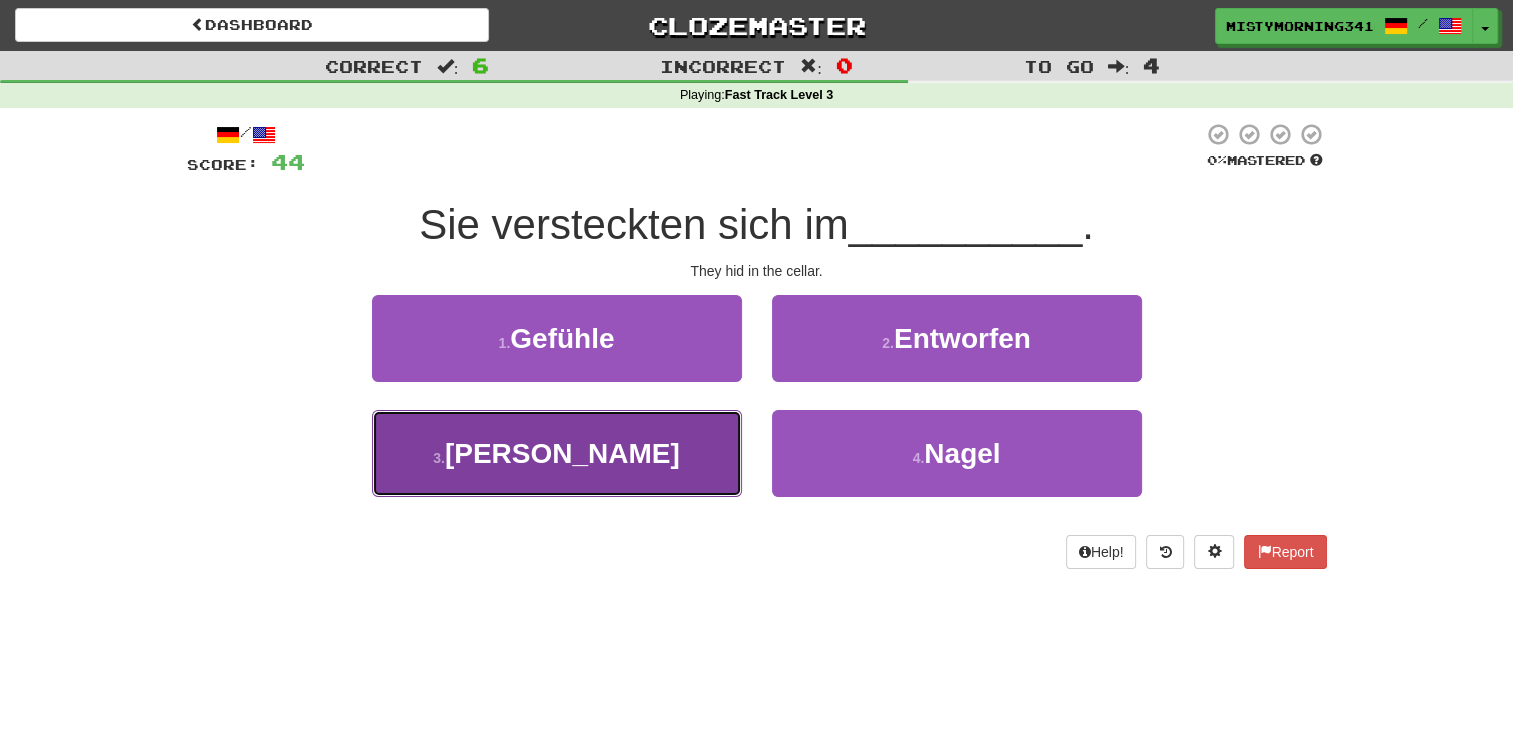 click on "3 .  Keller" at bounding box center [557, 453] 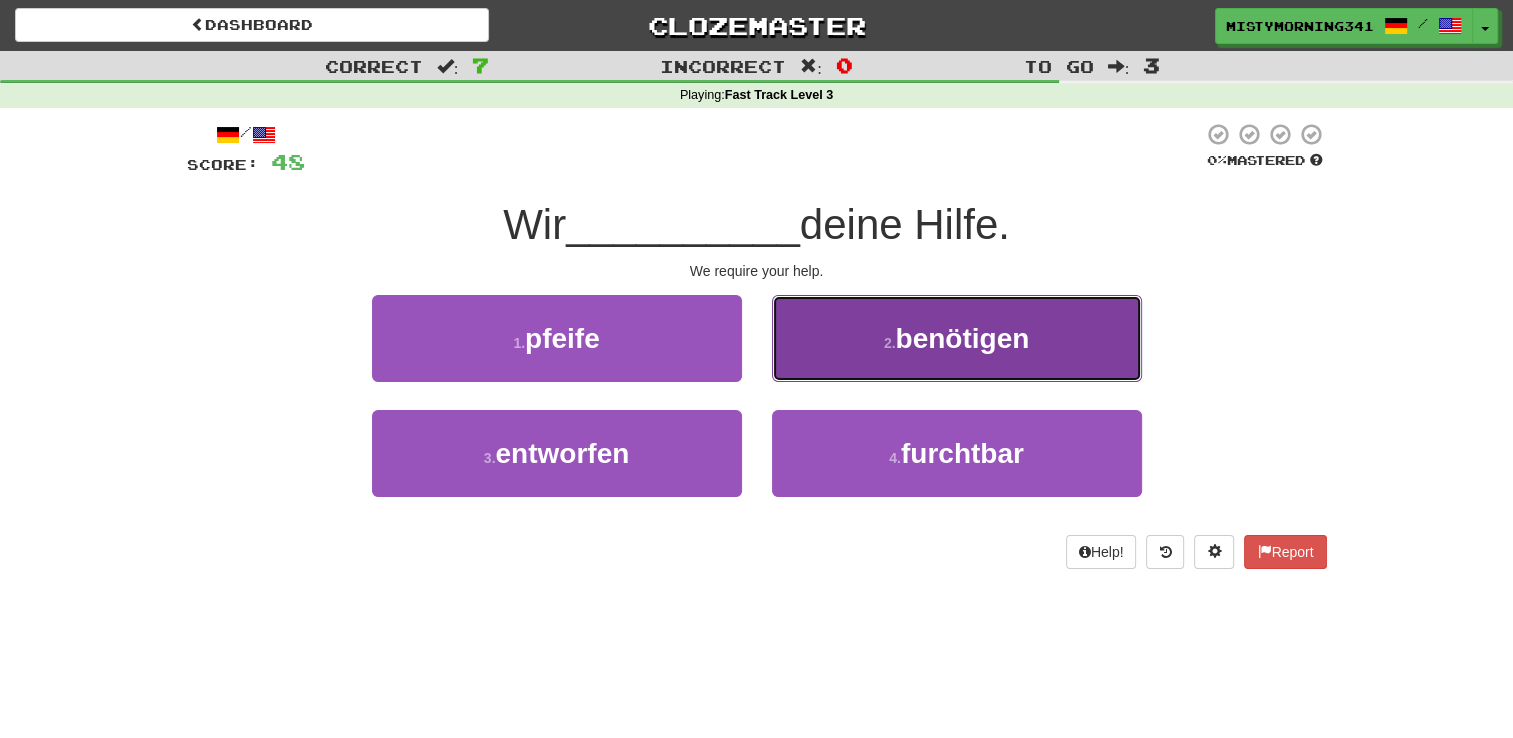 click on "2 .  benötigen" at bounding box center (957, 338) 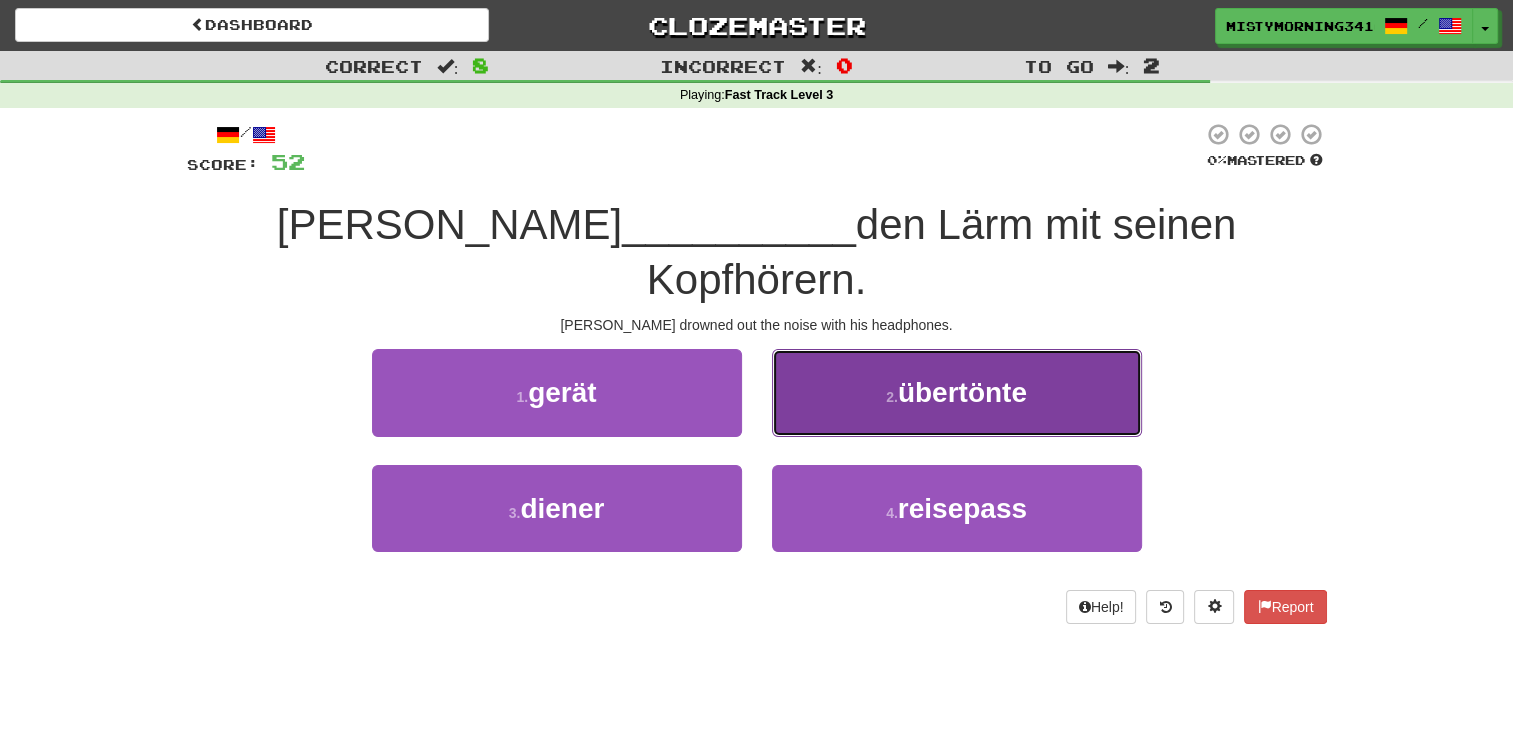 click on "2 .  übertönte" at bounding box center (957, 392) 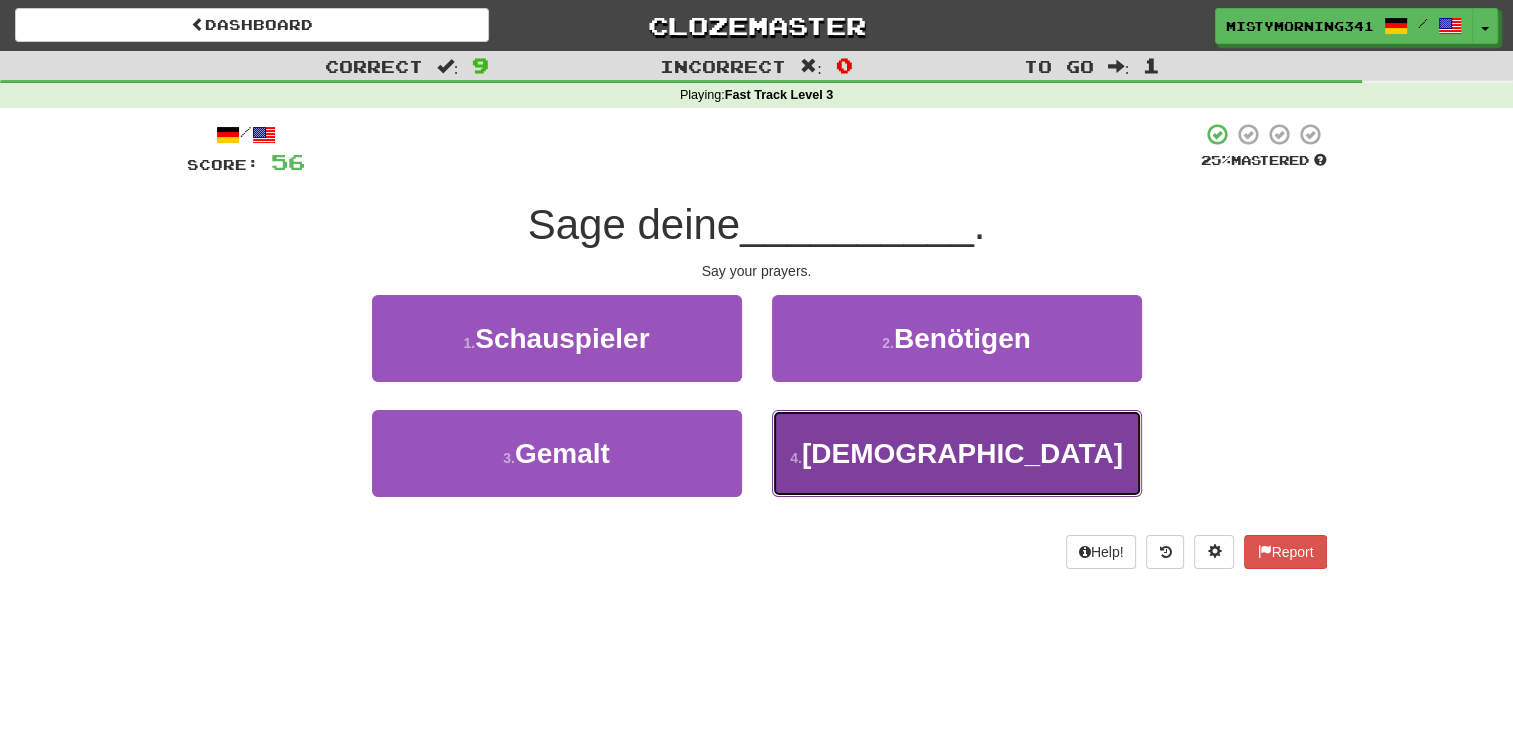 click on "4 .  Gebete" at bounding box center (957, 453) 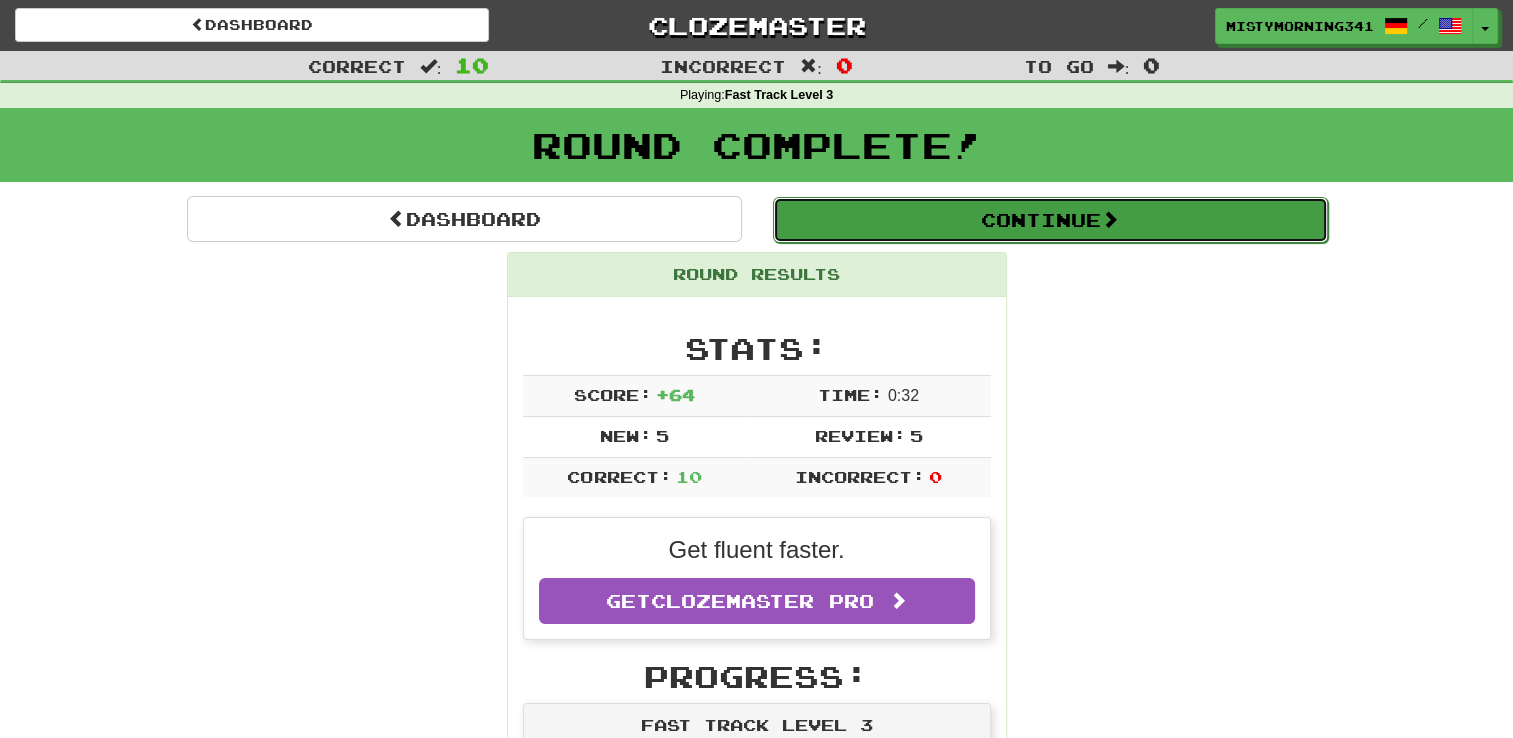 click on "Continue" at bounding box center [1050, 220] 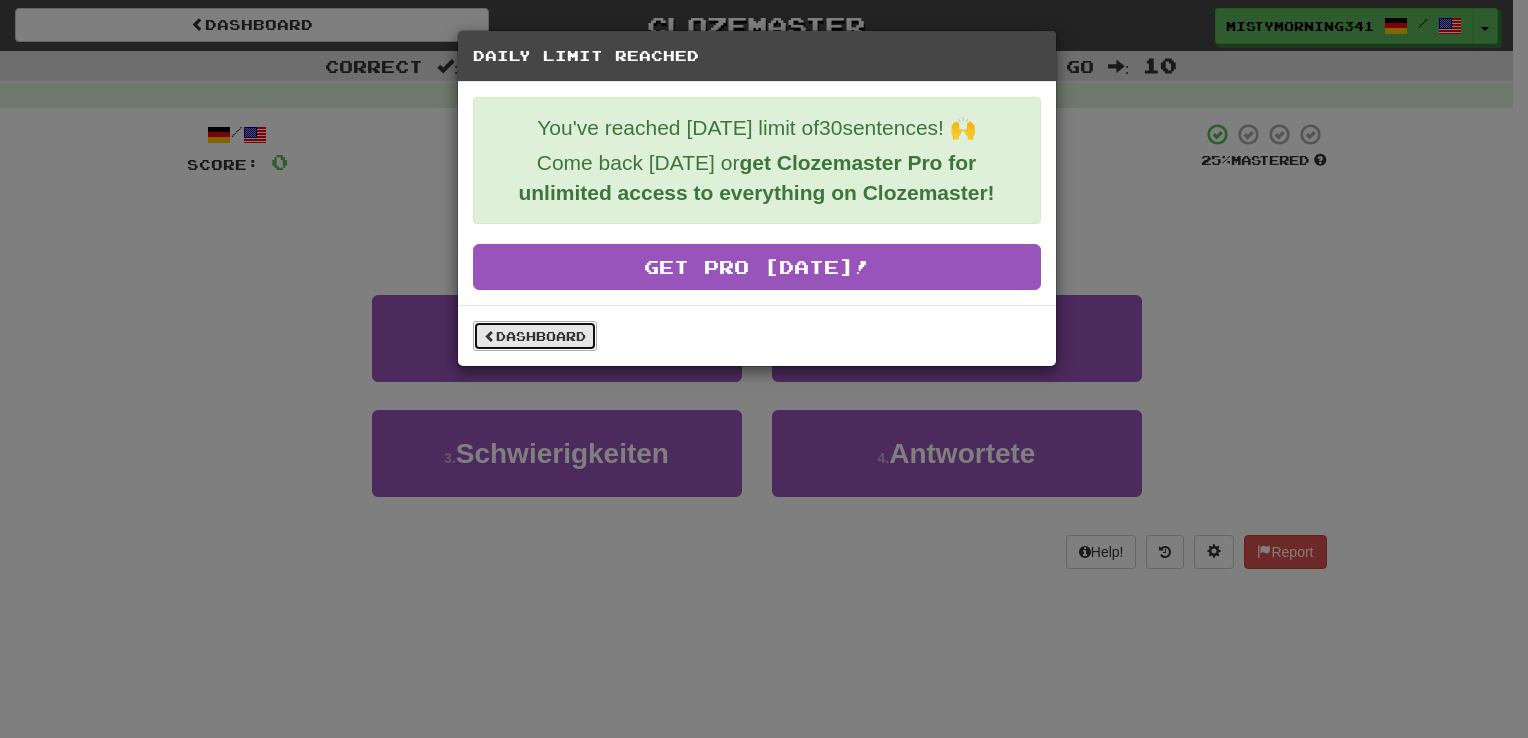click on "Dashboard" at bounding box center [535, 336] 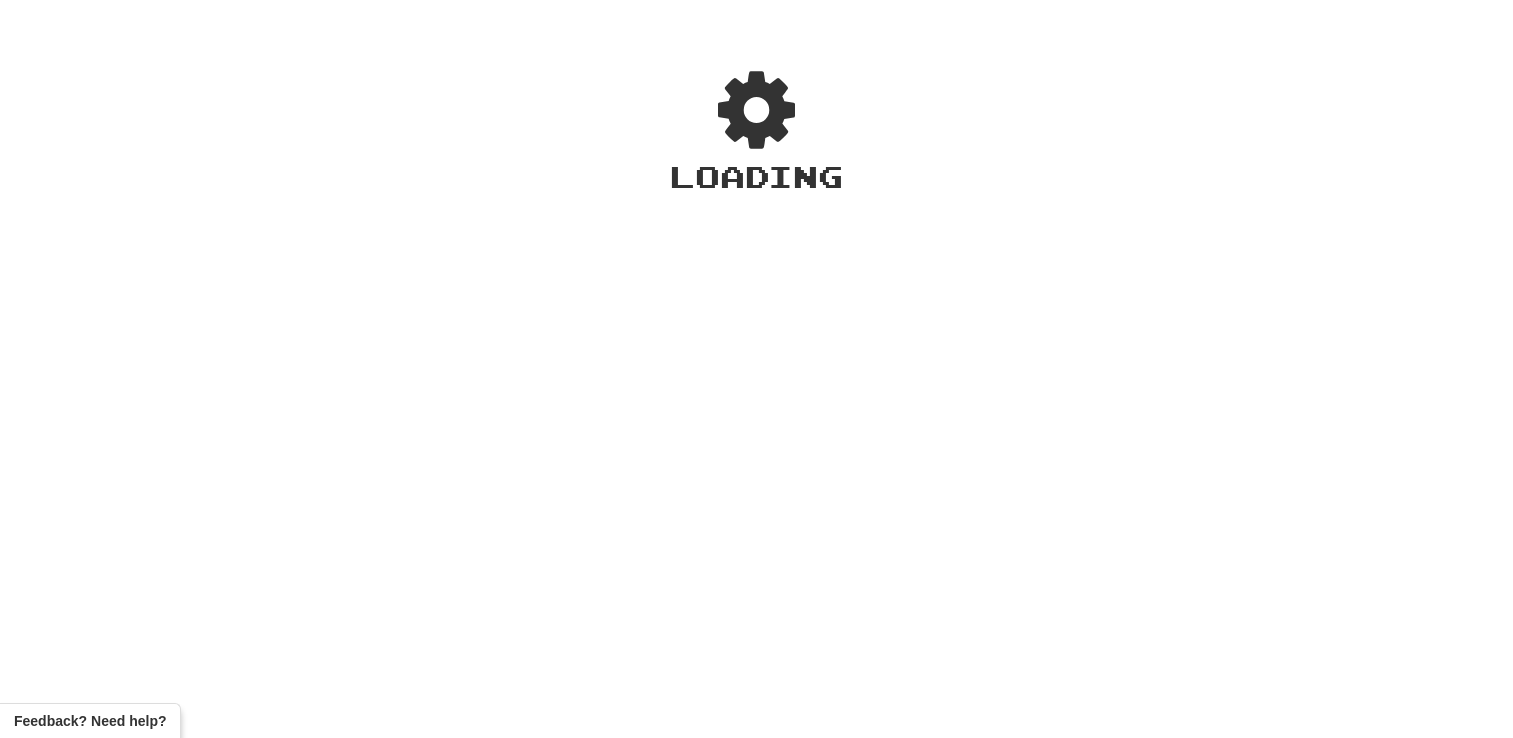 scroll, scrollTop: 0, scrollLeft: 0, axis: both 